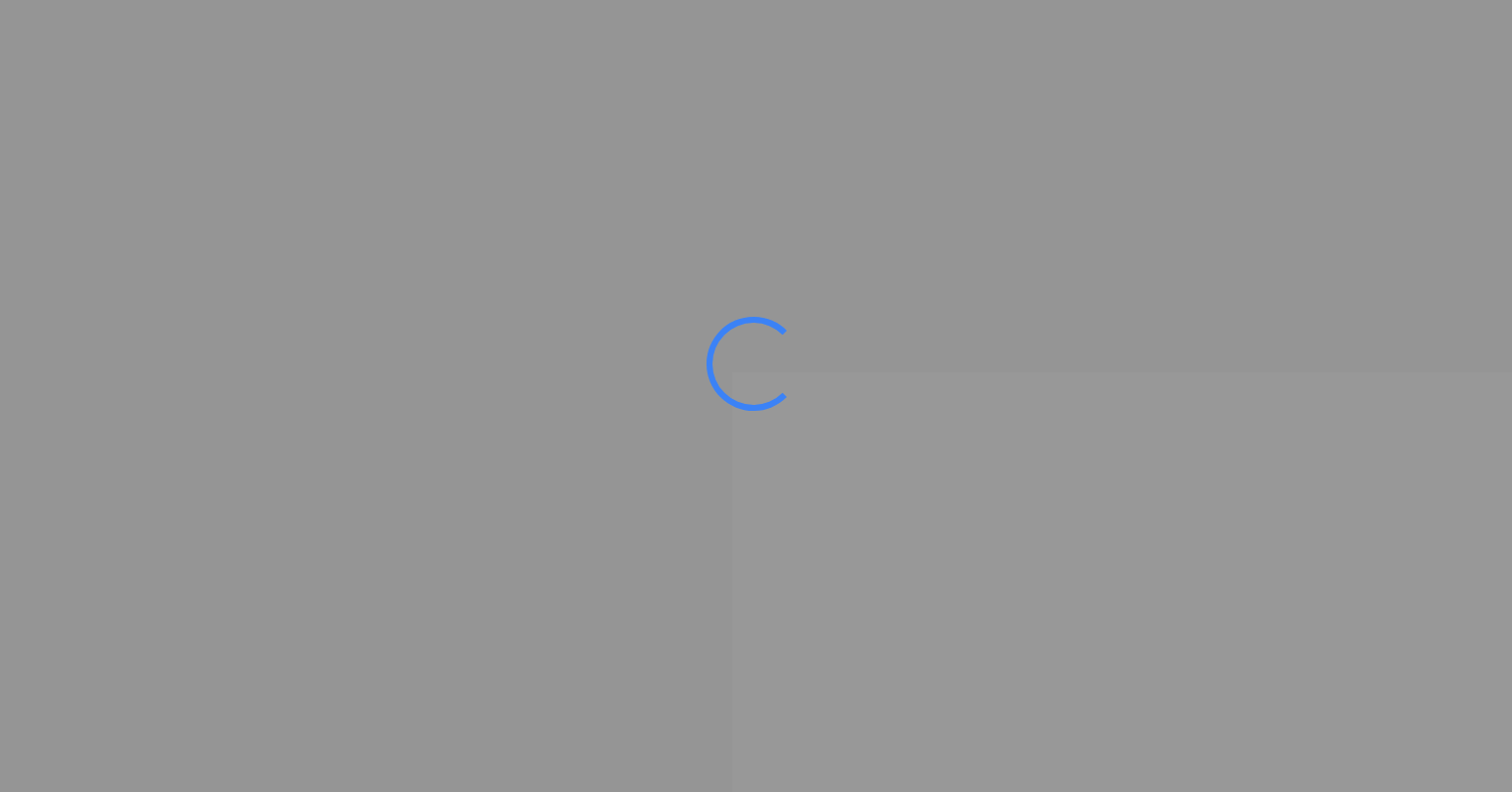 scroll, scrollTop: 0, scrollLeft: 0, axis: both 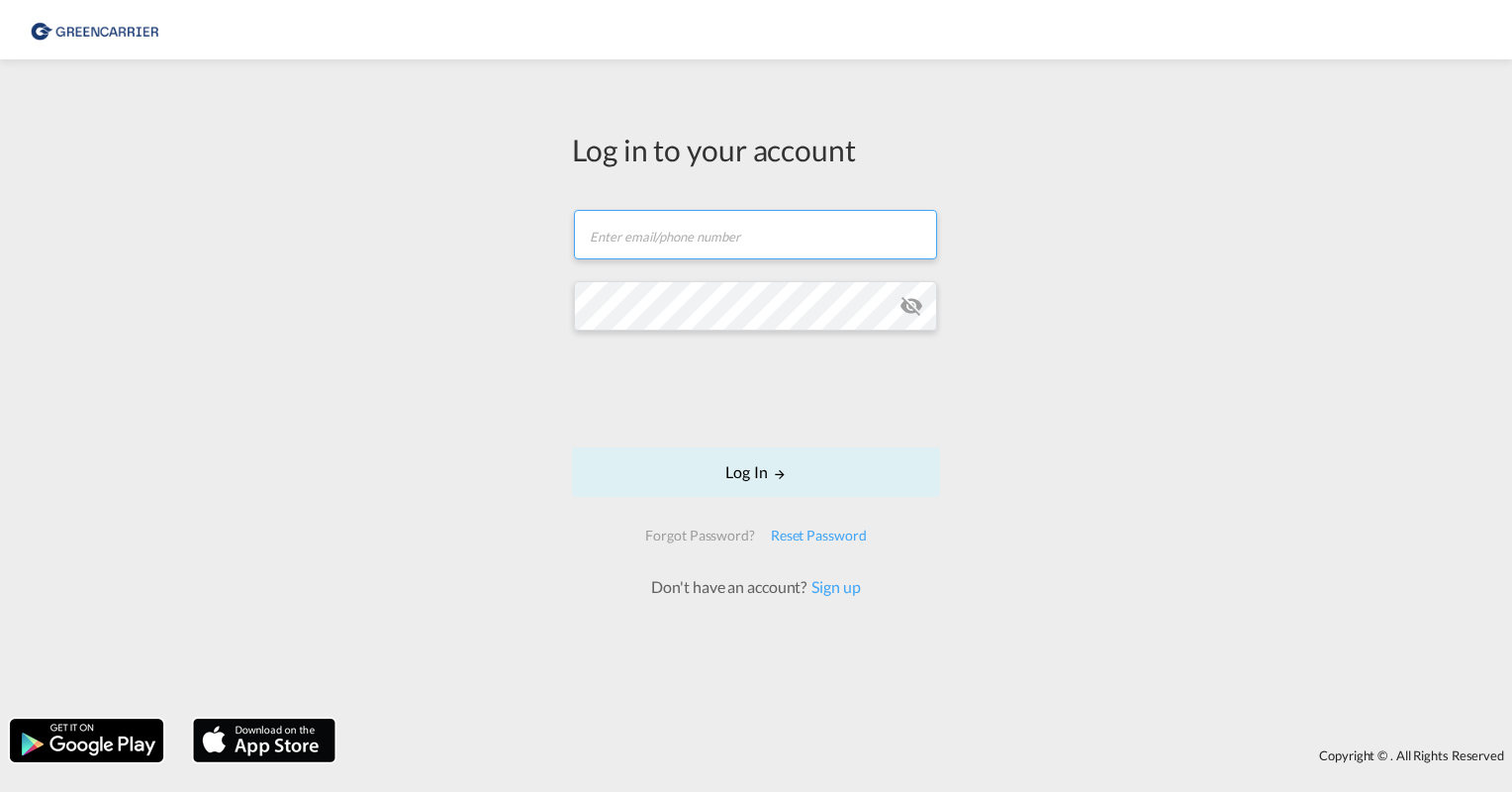 type on "[EMAIL]" 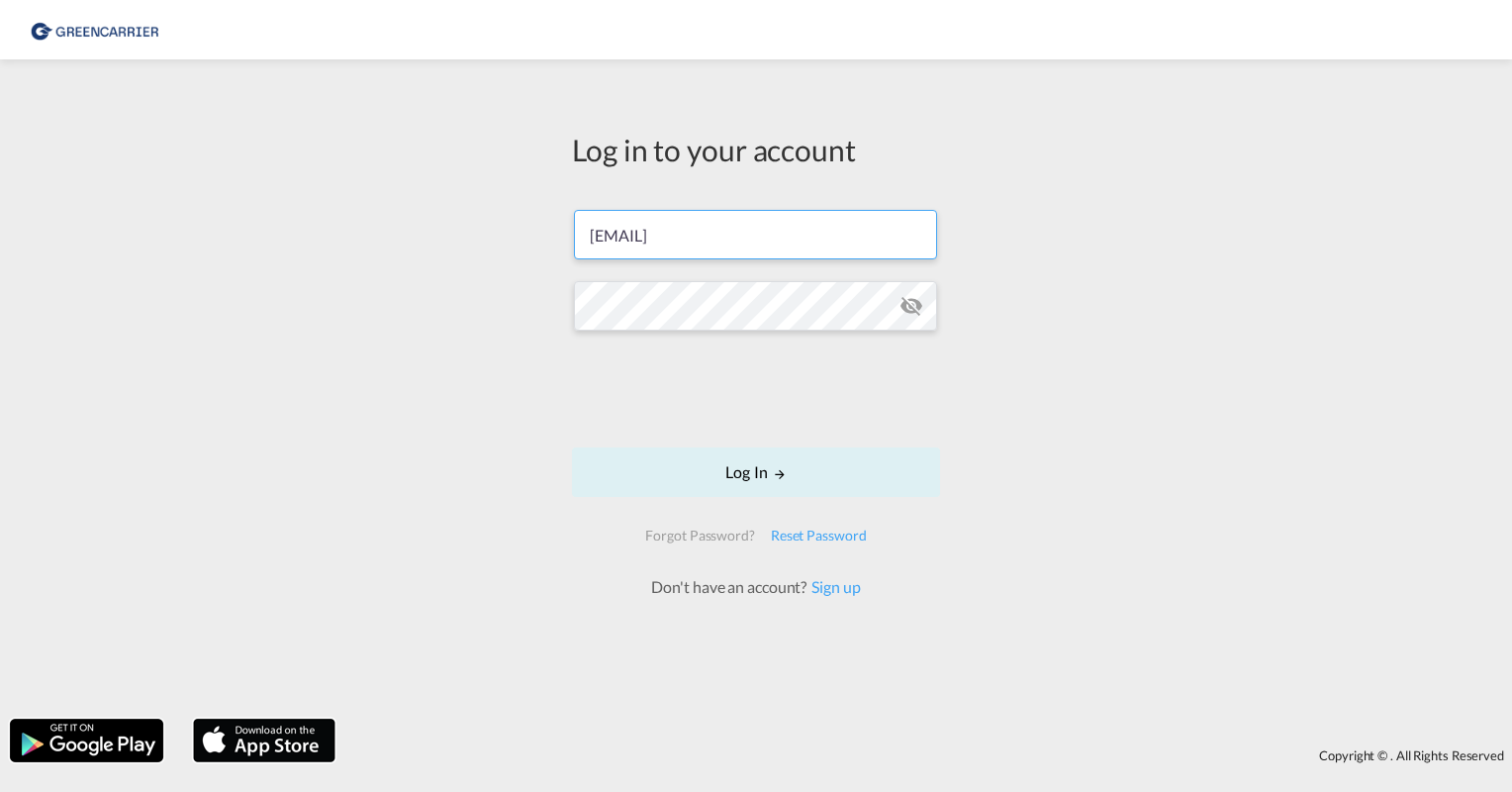 drag, startPoint x: 744, startPoint y: 239, endPoint x: 456, endPoint y: 248, distance: 288.14059 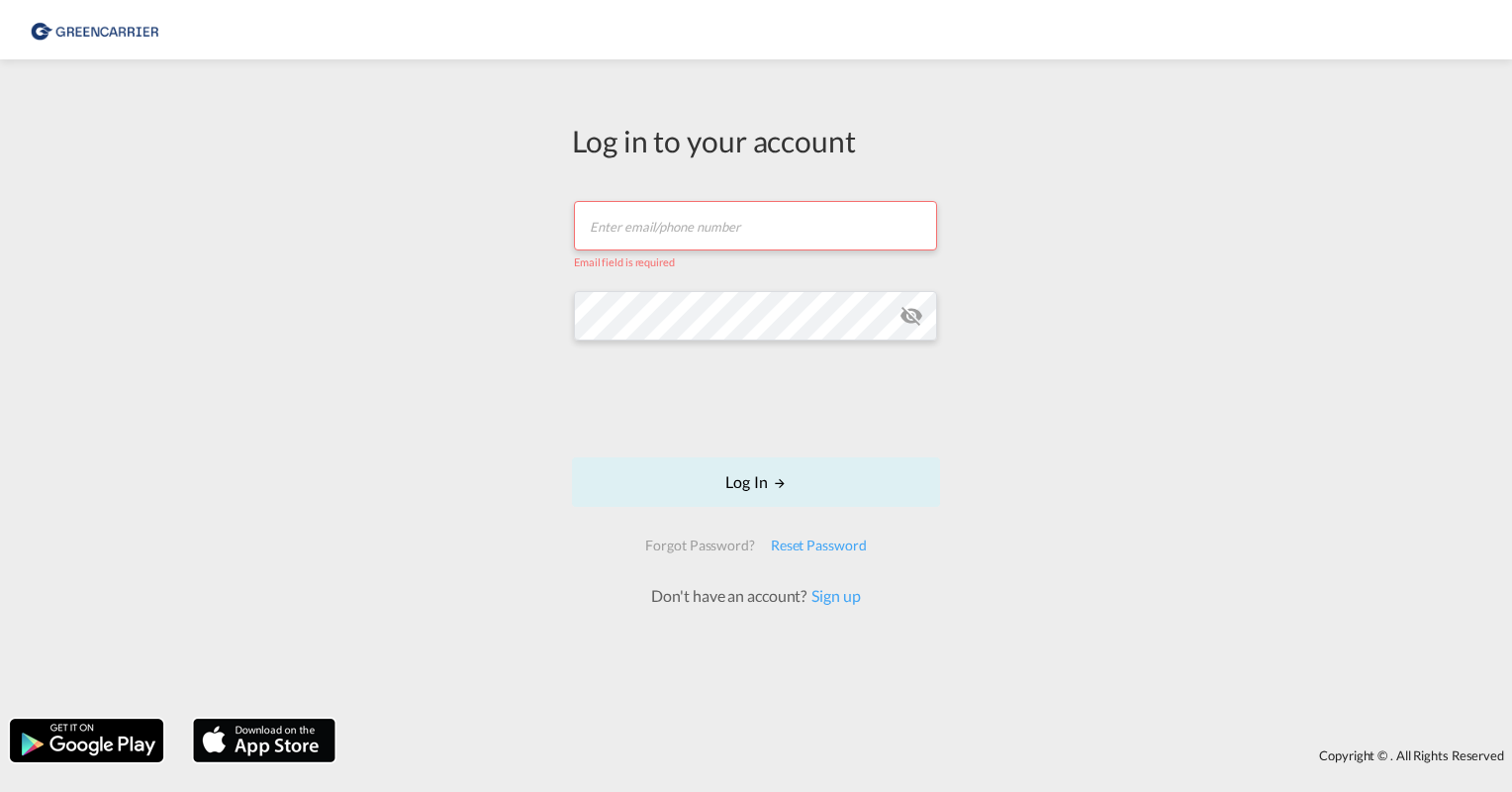 type 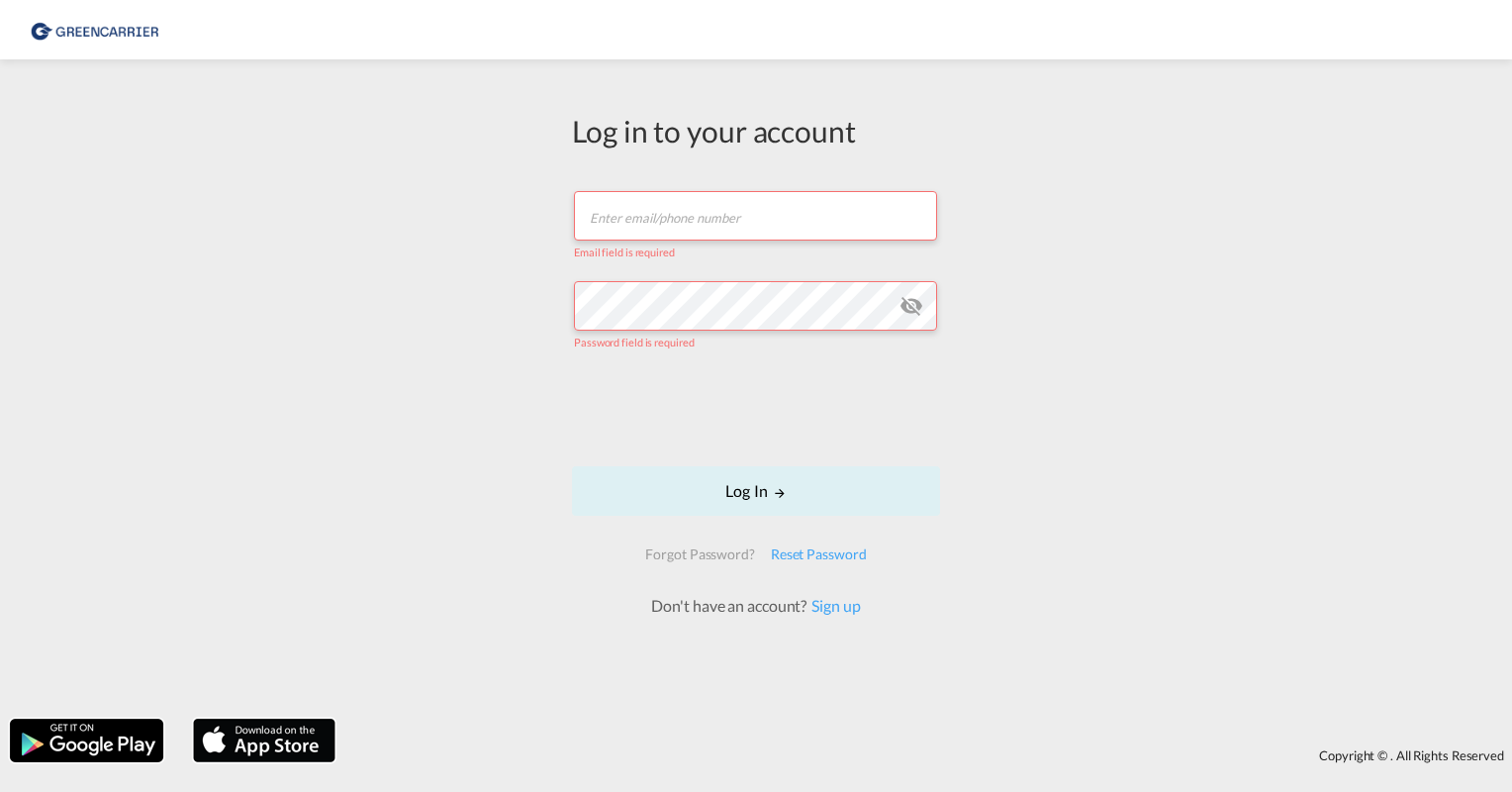 click on "Log in to your account [EMAIL] field is required
Password field is required
Log In
Forgot Password?
Reset Password Don't have an account?  Sign up" at bounding box center (756, 389) 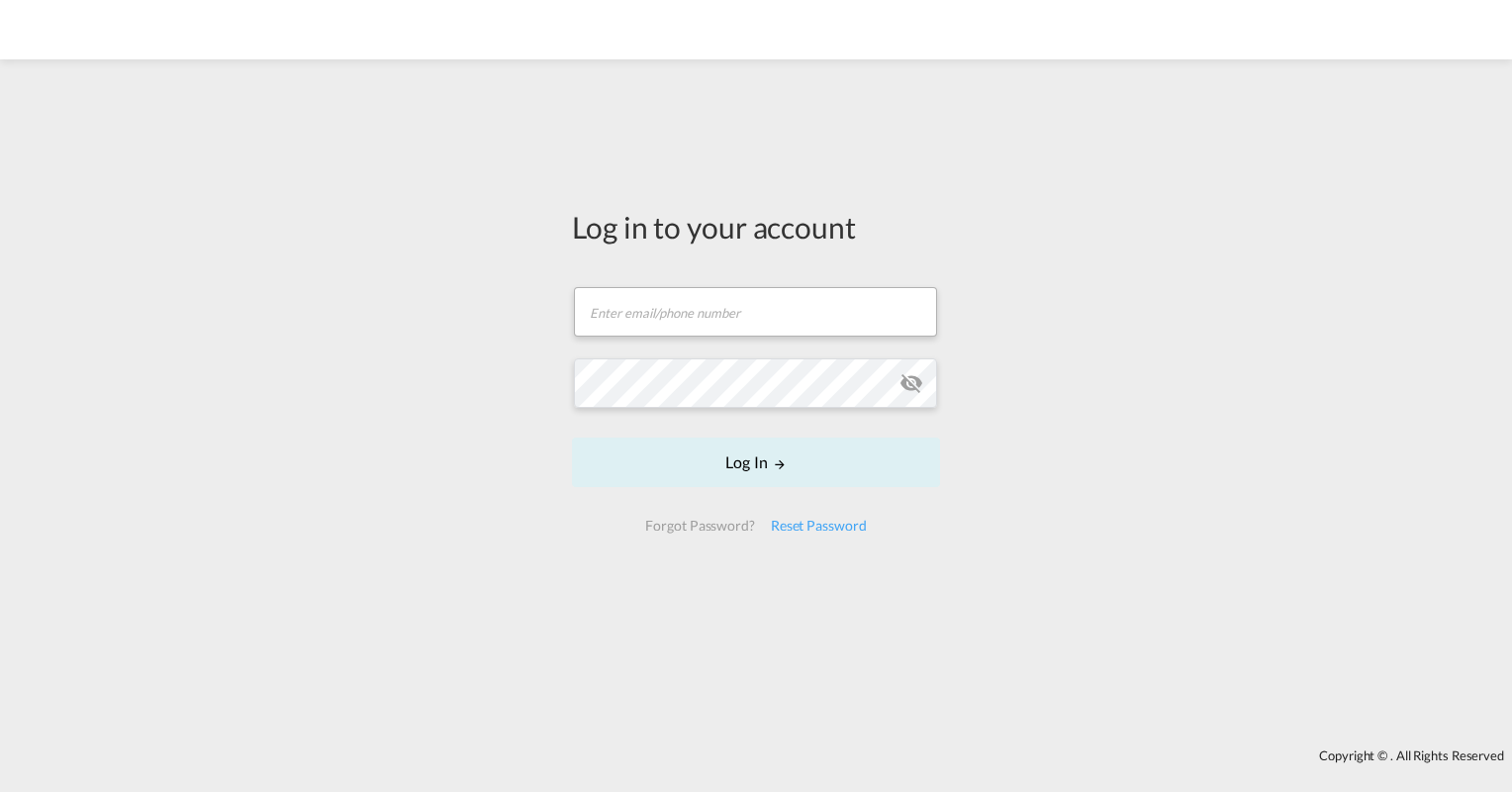 scroll, scrollTop: 0, scrollLeft: 0, axis: both 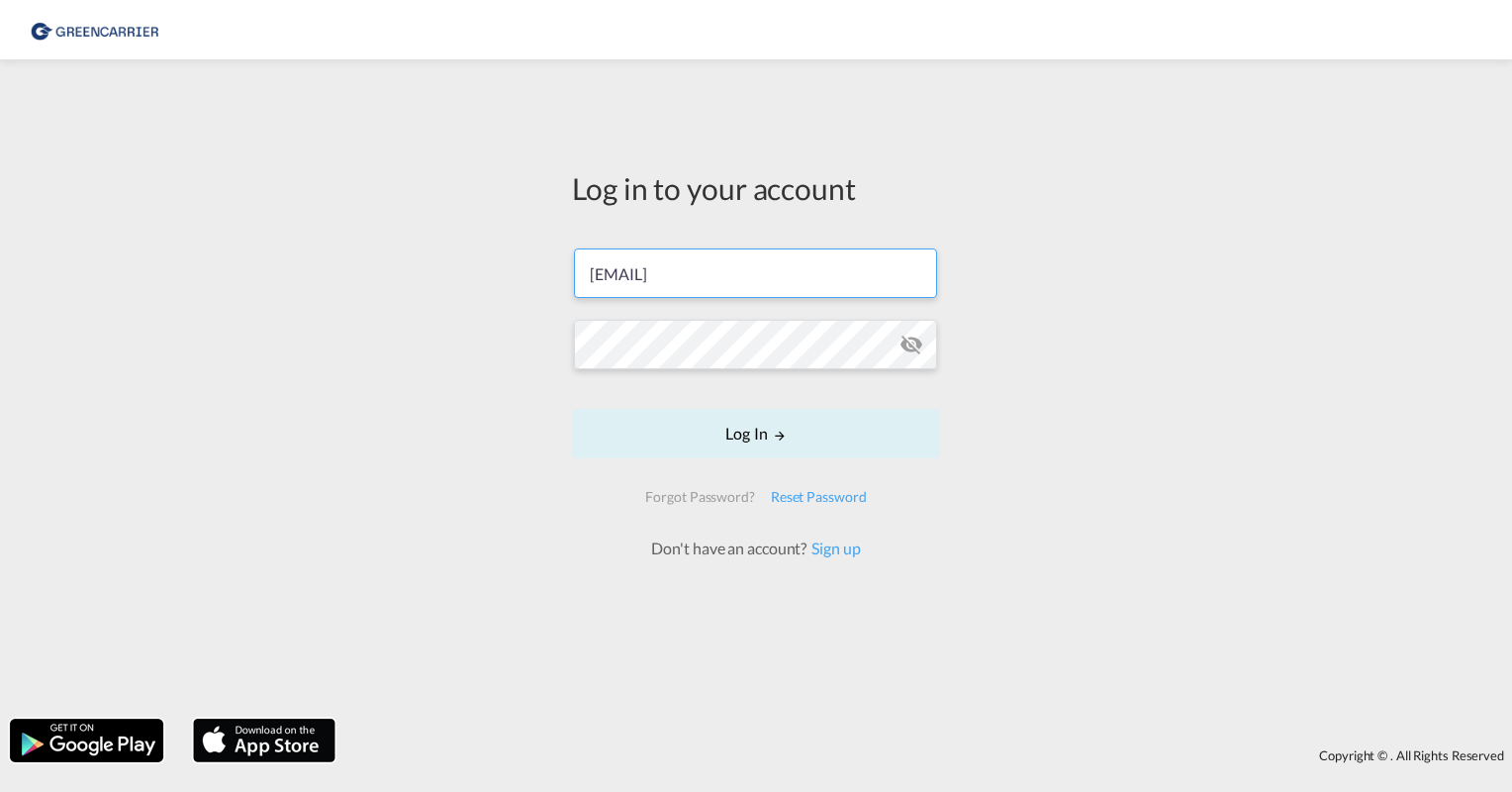 drag, startPoint x: 728, startPoint y: 277, endPoint x: 465, endPoint y: 260, distance: 263.5489 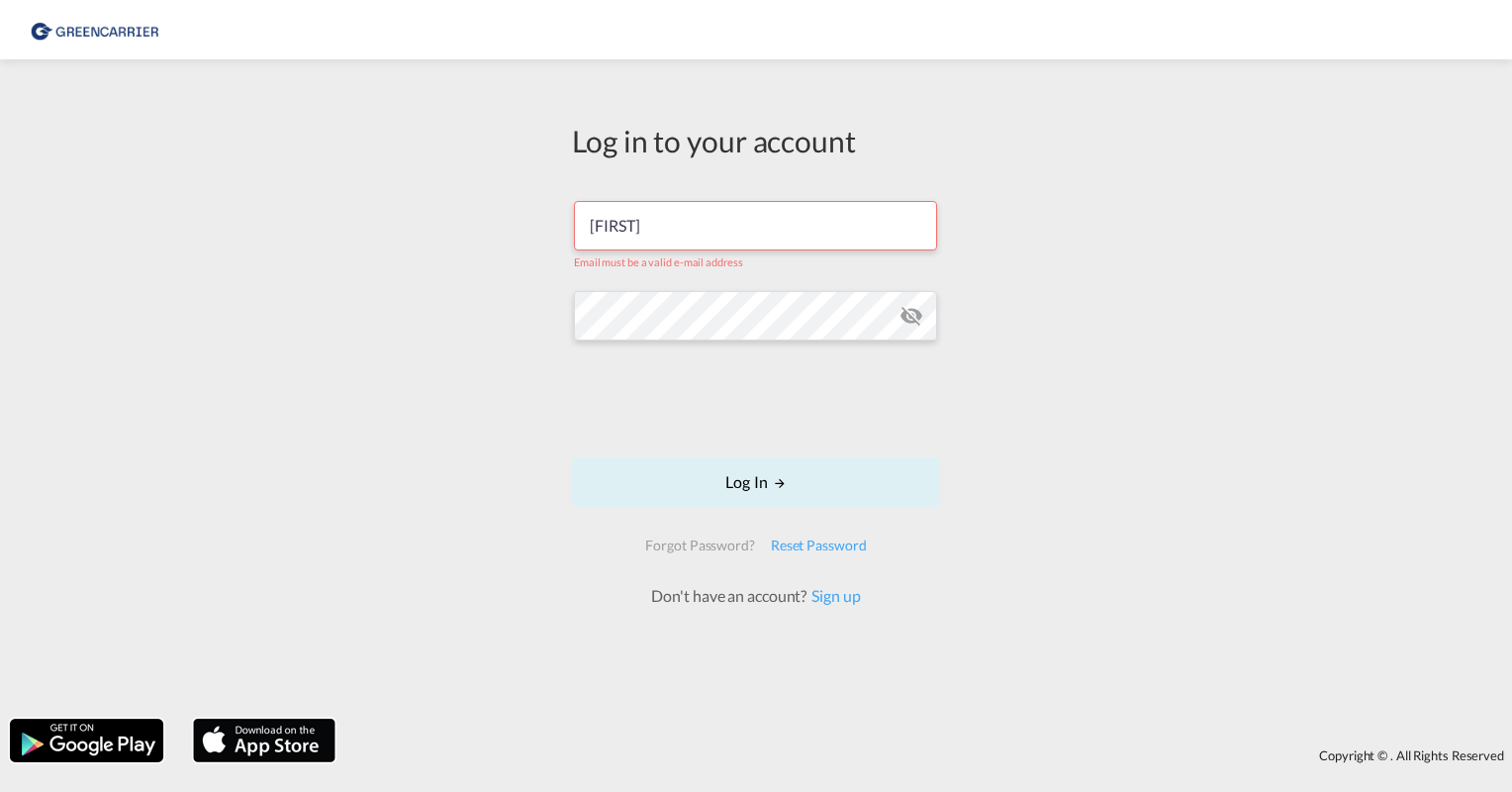type on "[EMAIL]" 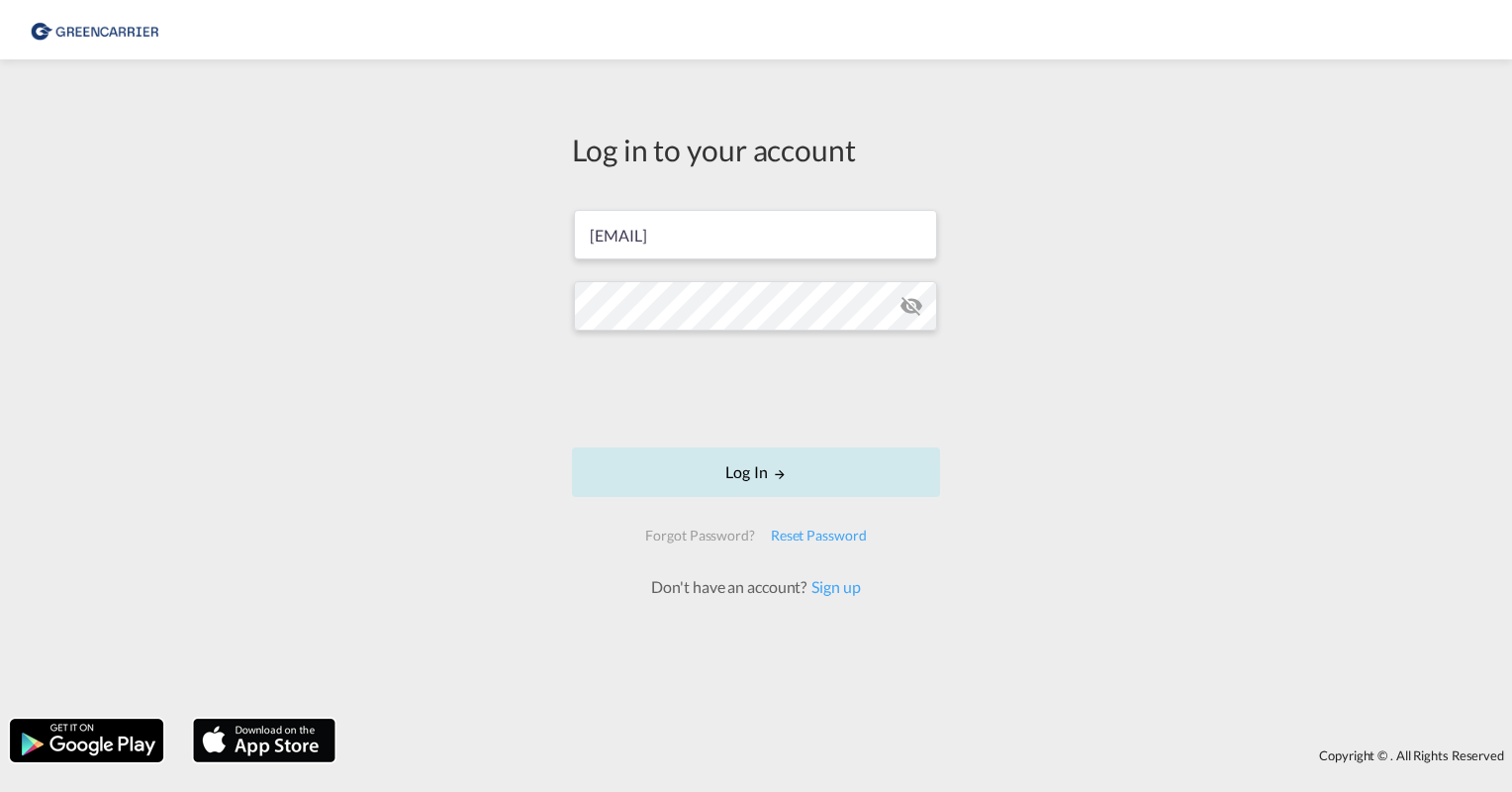 click on "Log In" at bounding box center [756, 472] 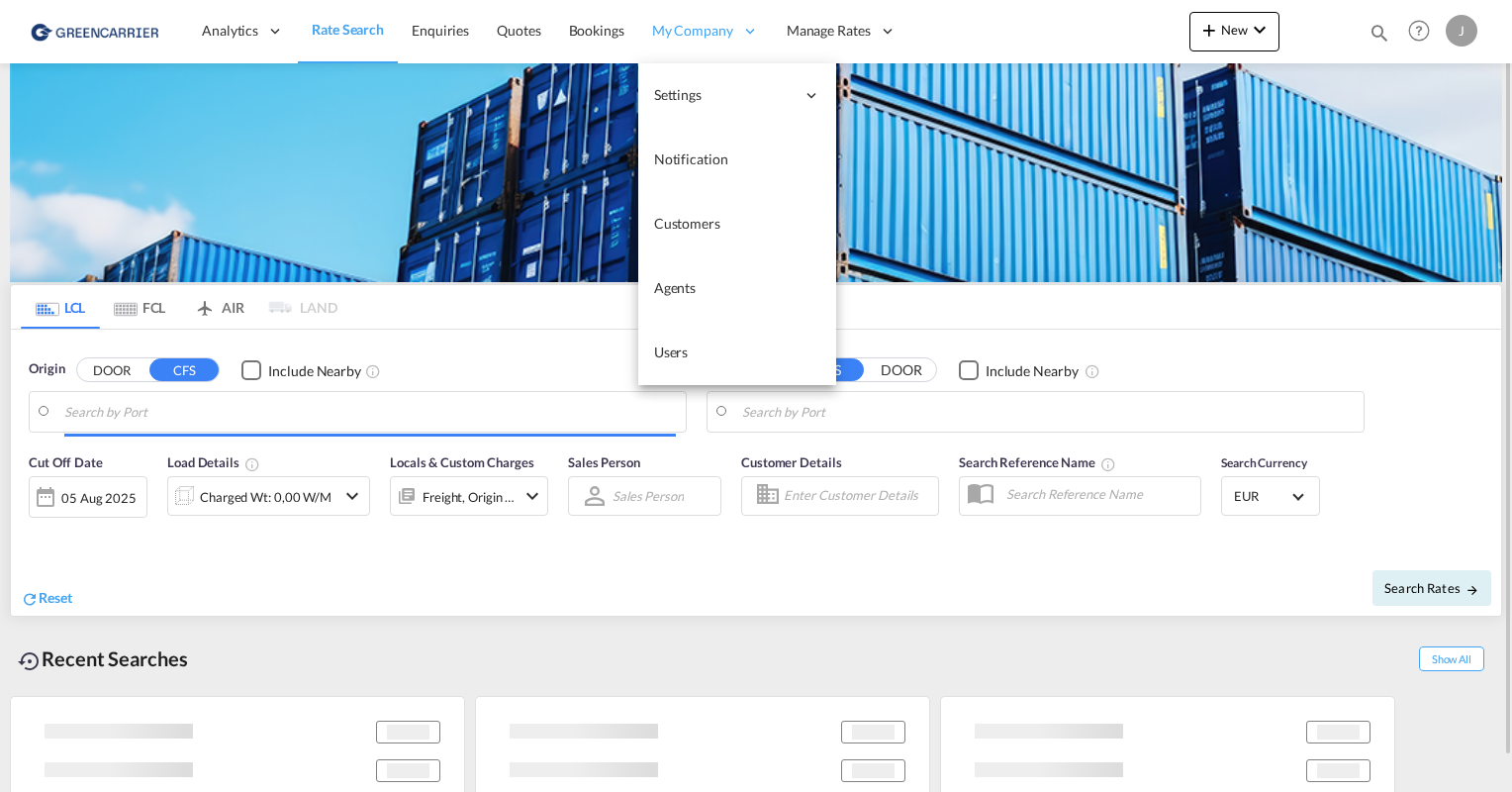 type on "Hamburg, DEHAM" 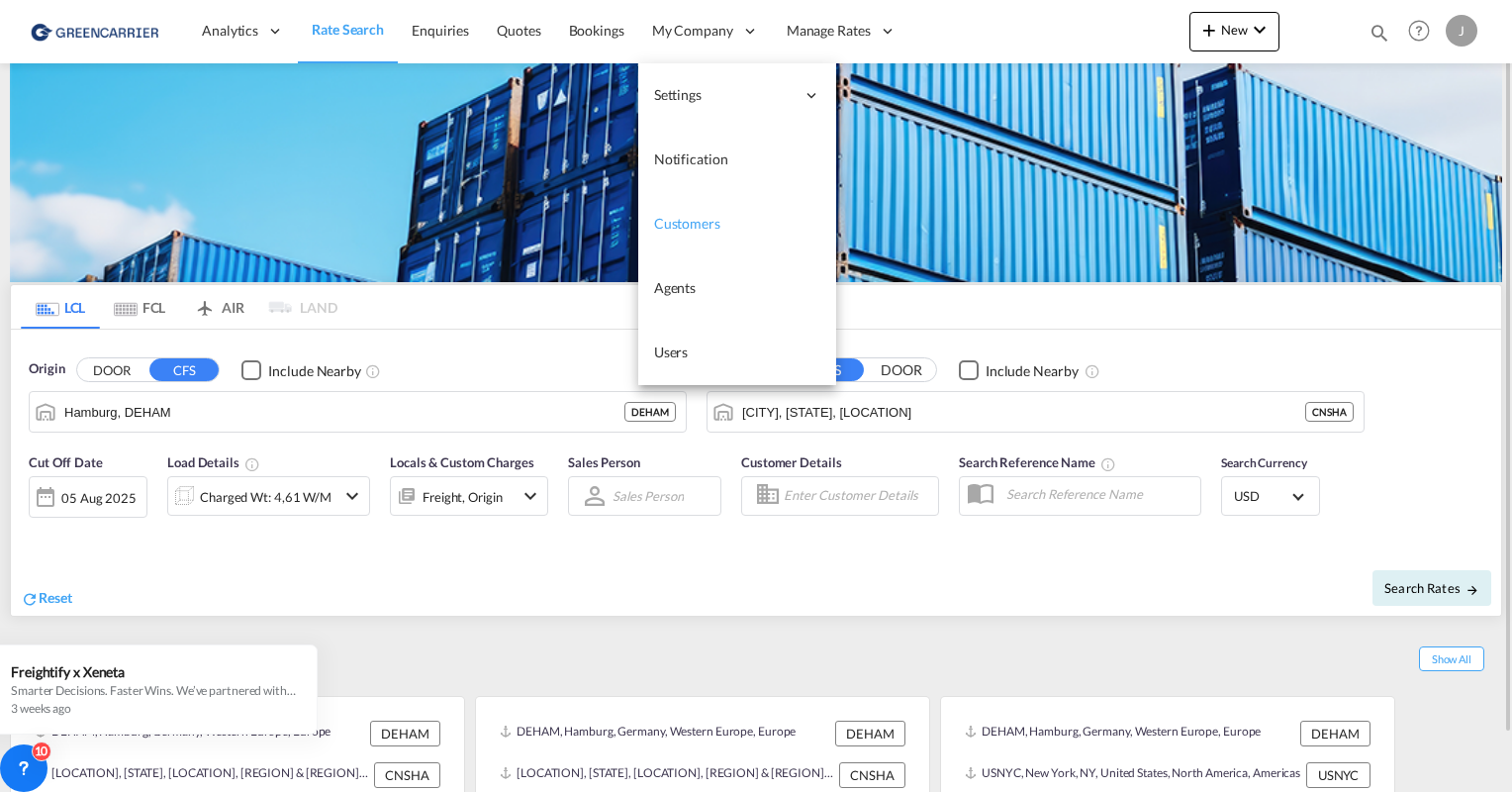 click on "Customers" at bounding box center [687, 223] 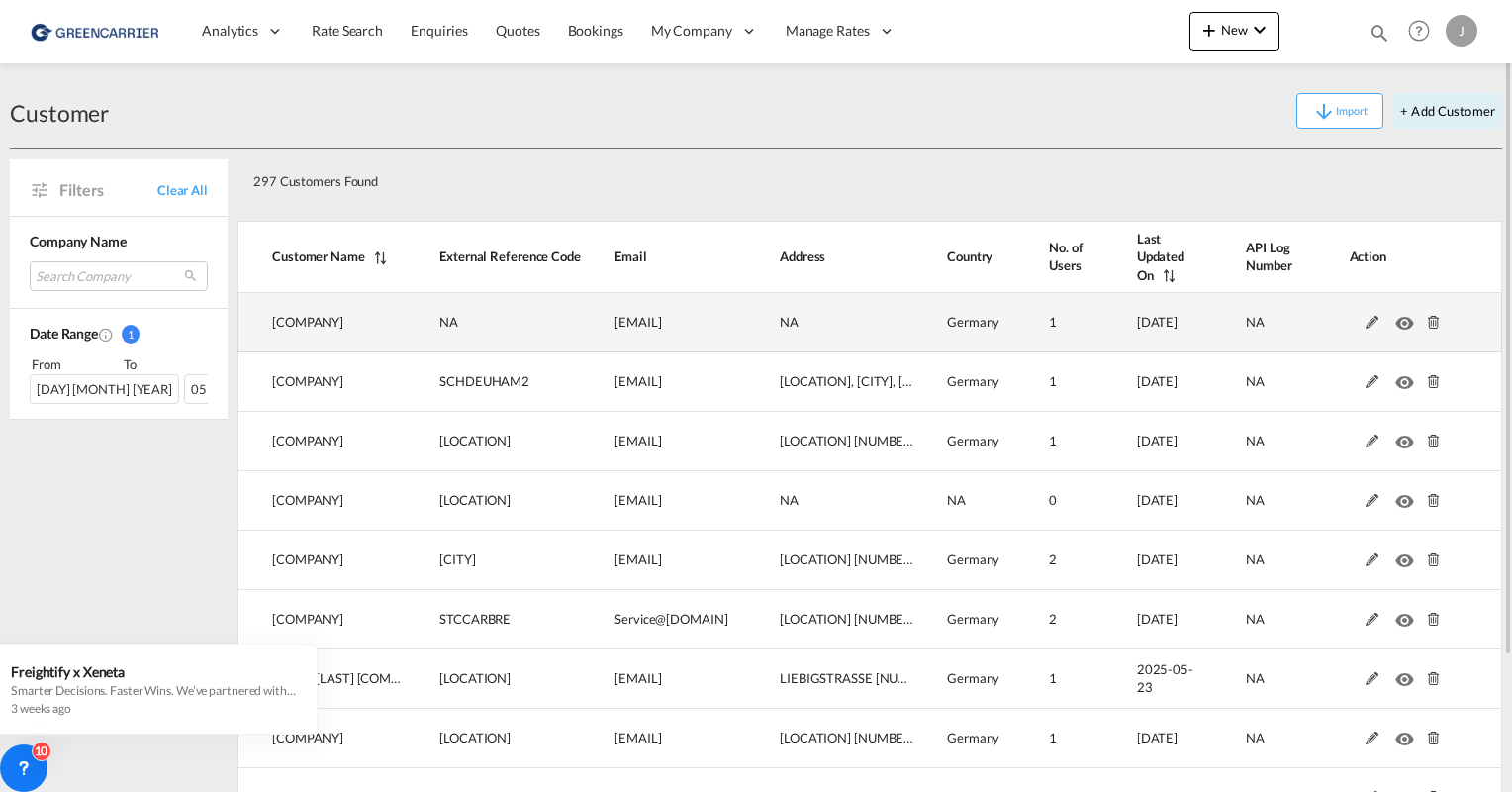 click at bounding box center (1372, 323) 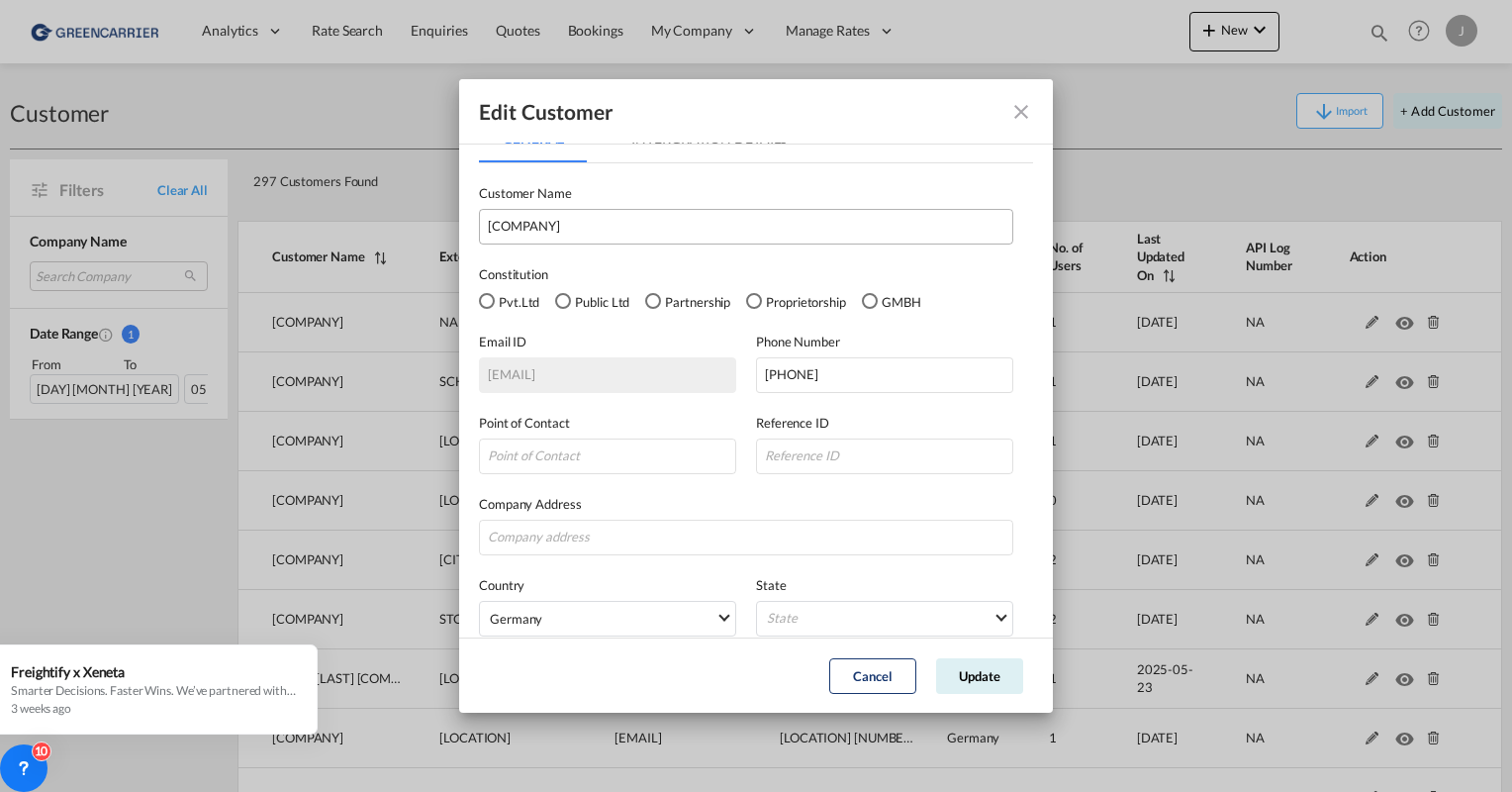 scroll, scrollTop: 0, scrollLeft: 0, axis: both 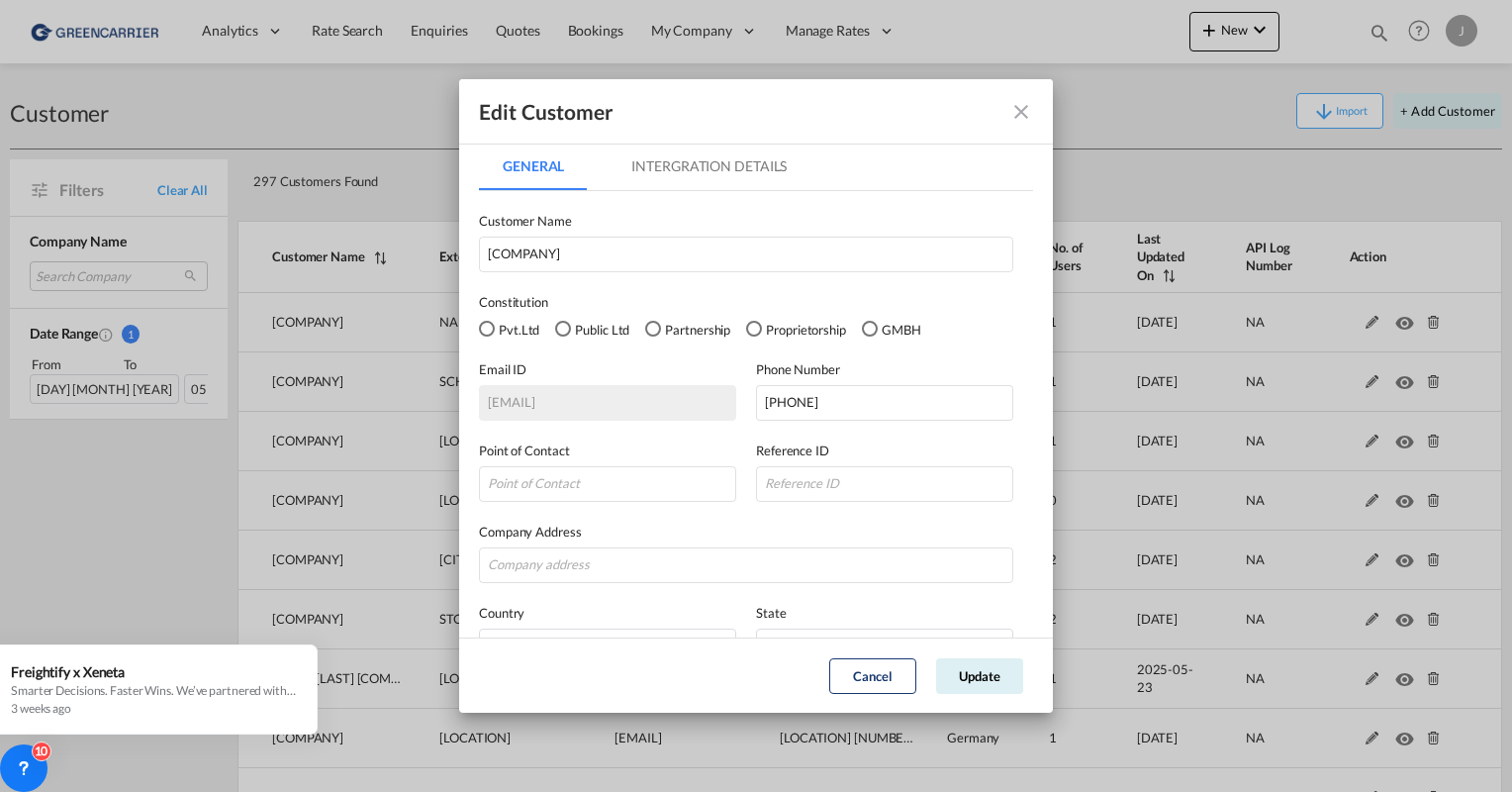 click on "Intergration Details" at bounding box center [709, 166] 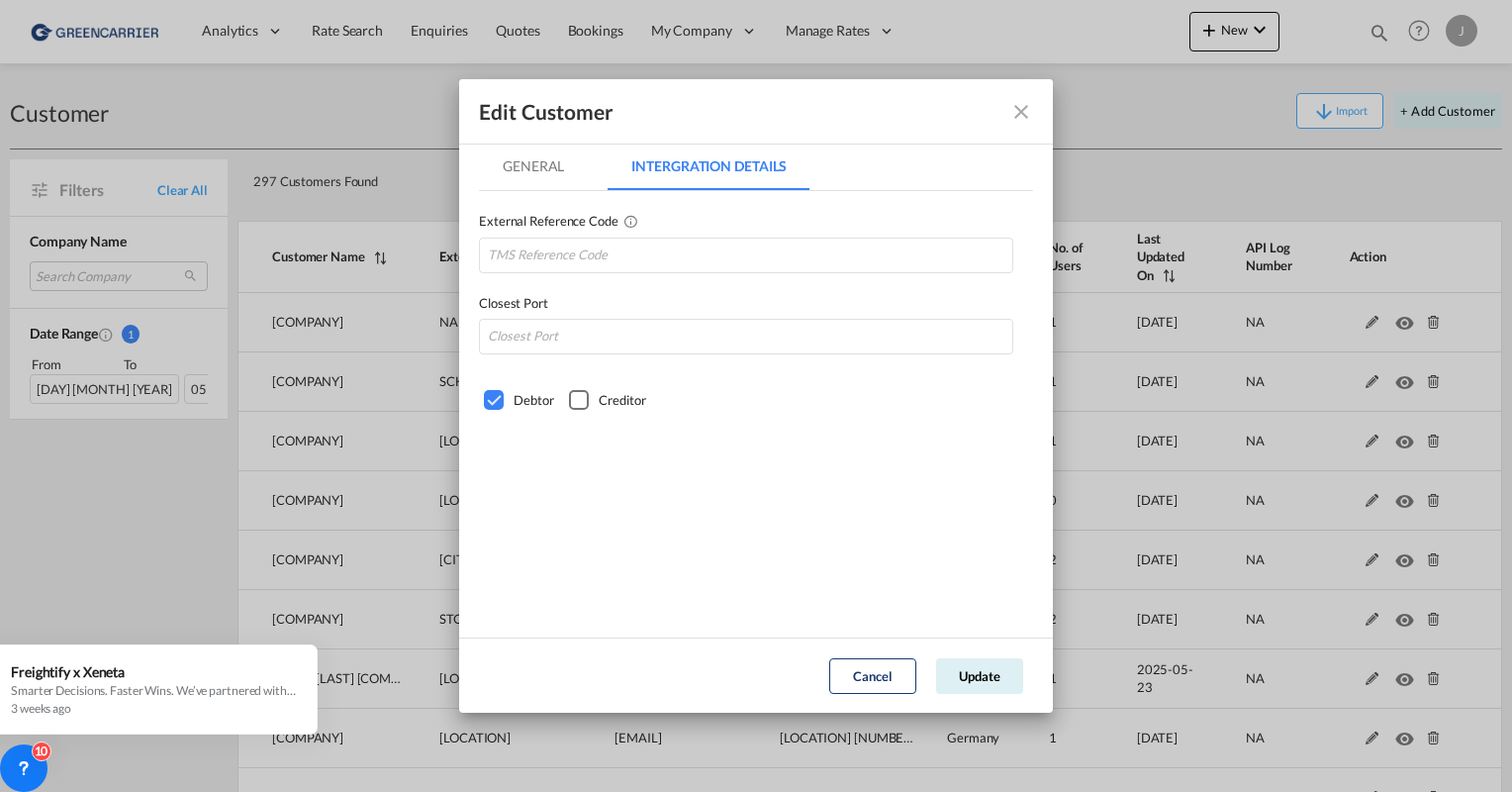 click on "General" at bounding box center (533, 166) 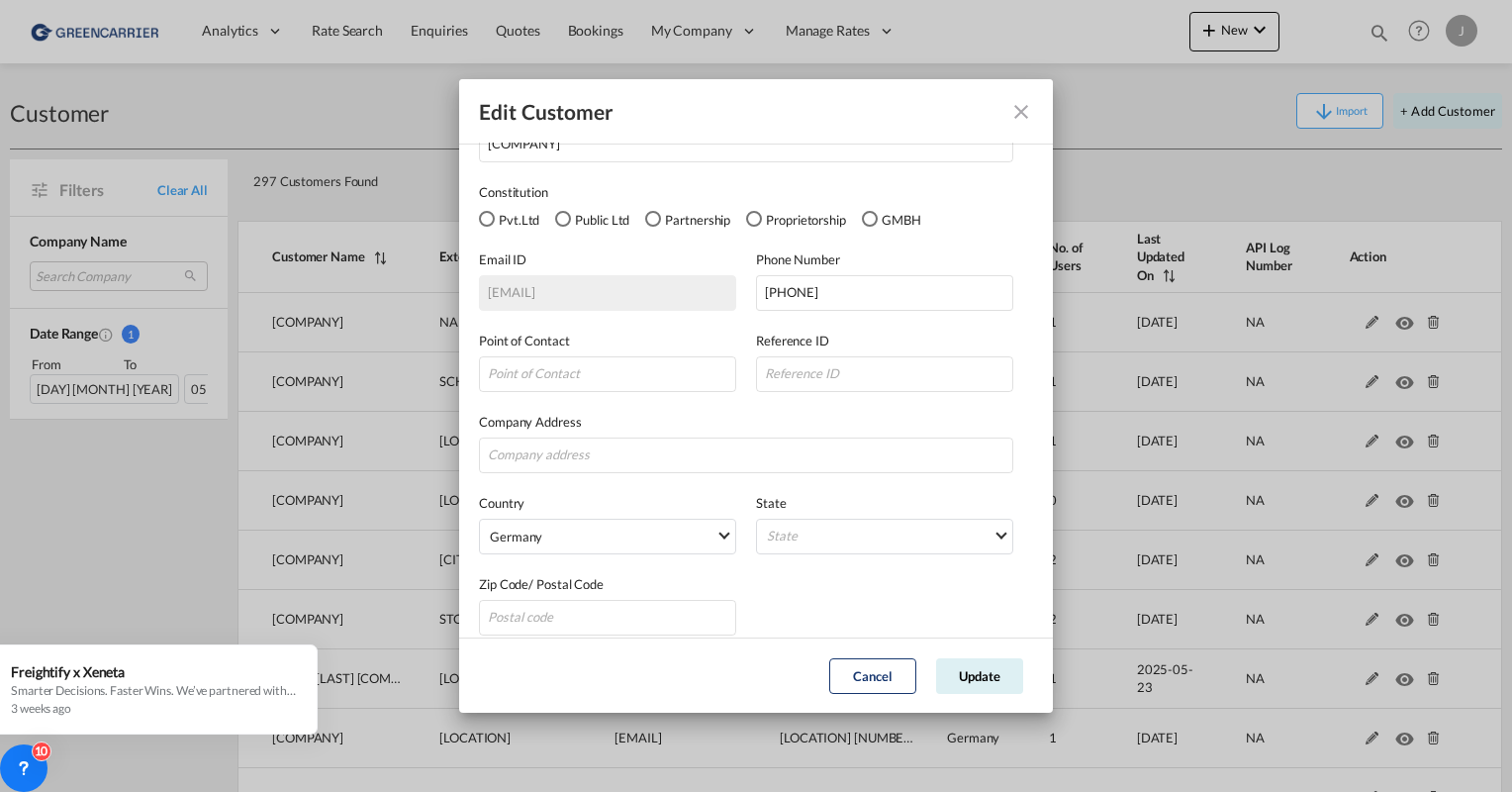 scroll, scrollTop: 127, scrollLeft: 0, axis: vertical 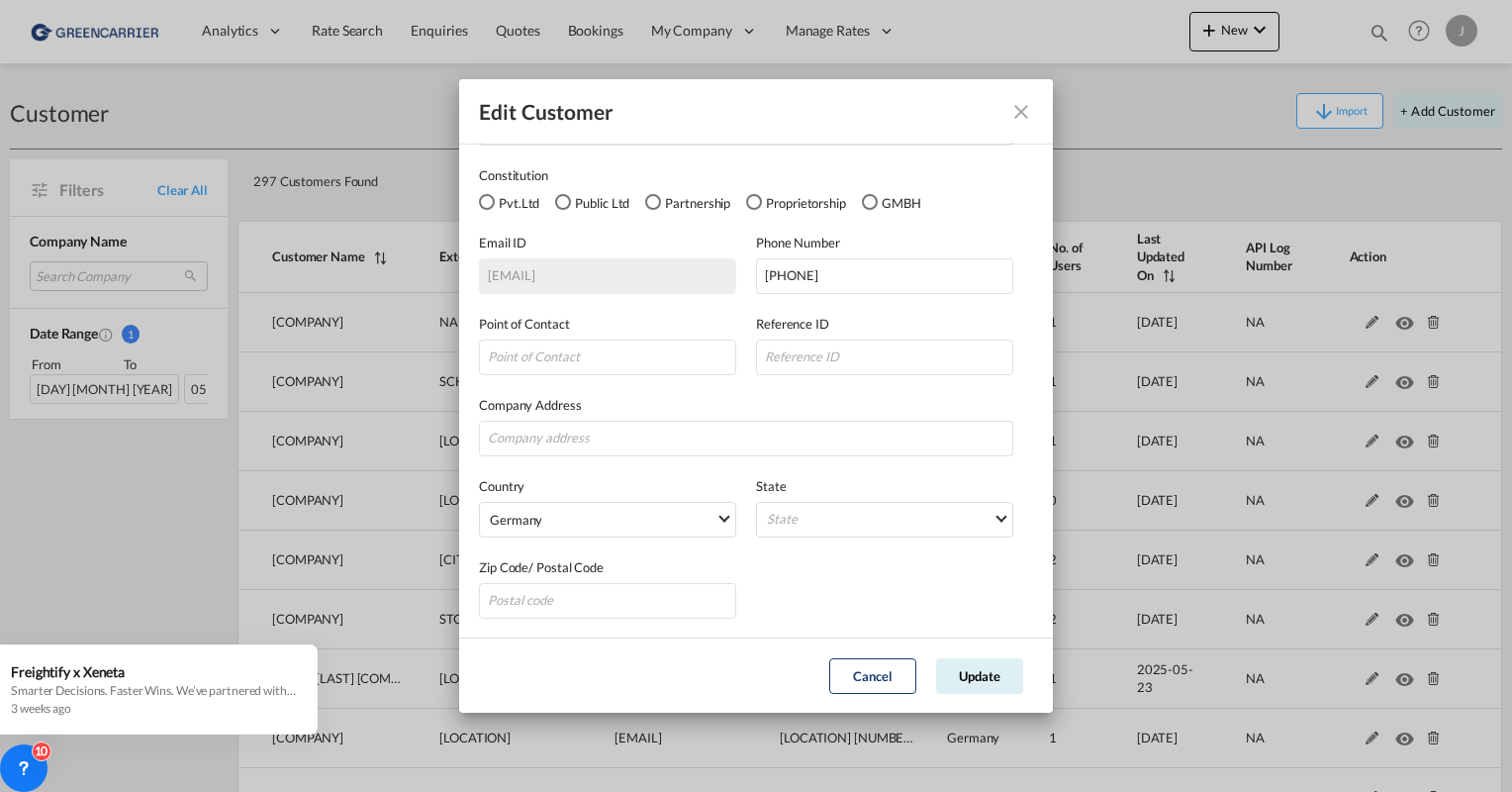 click at bounding box center (1021, 112) 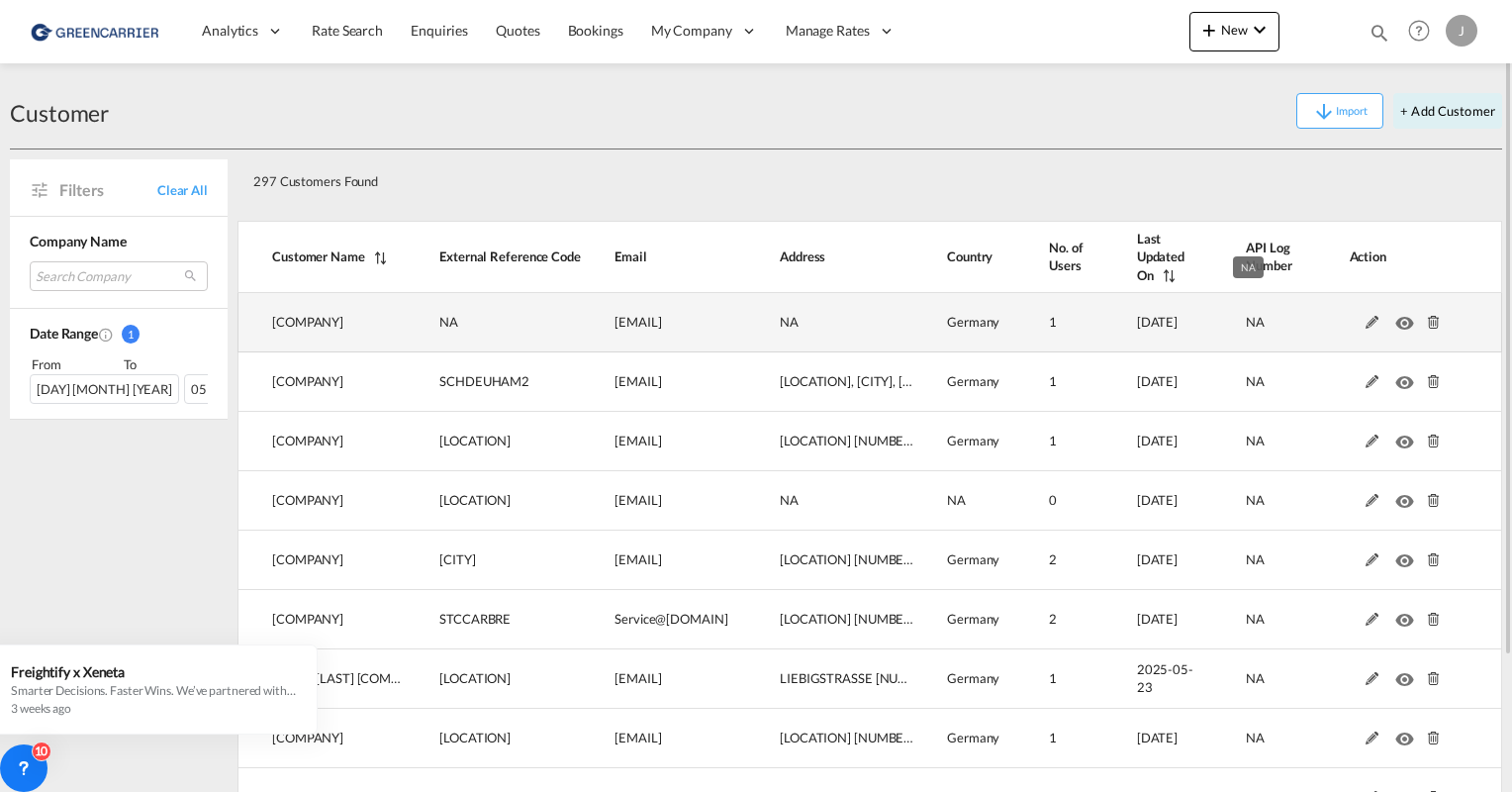 click on "[DATE]" at bounding box center (1142, 323) 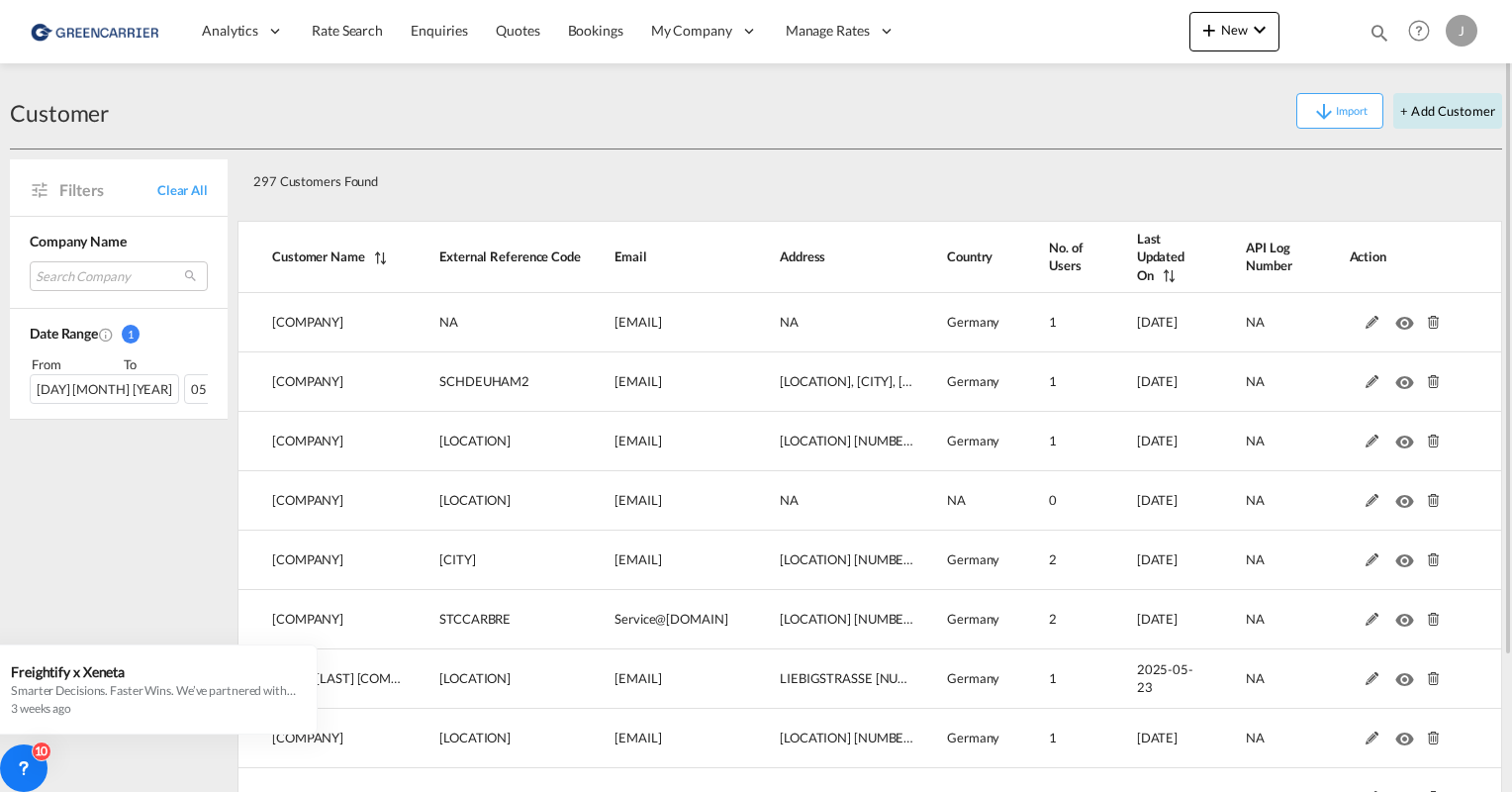 click on "+ Add Customer" at bounding box center (1448, 111) 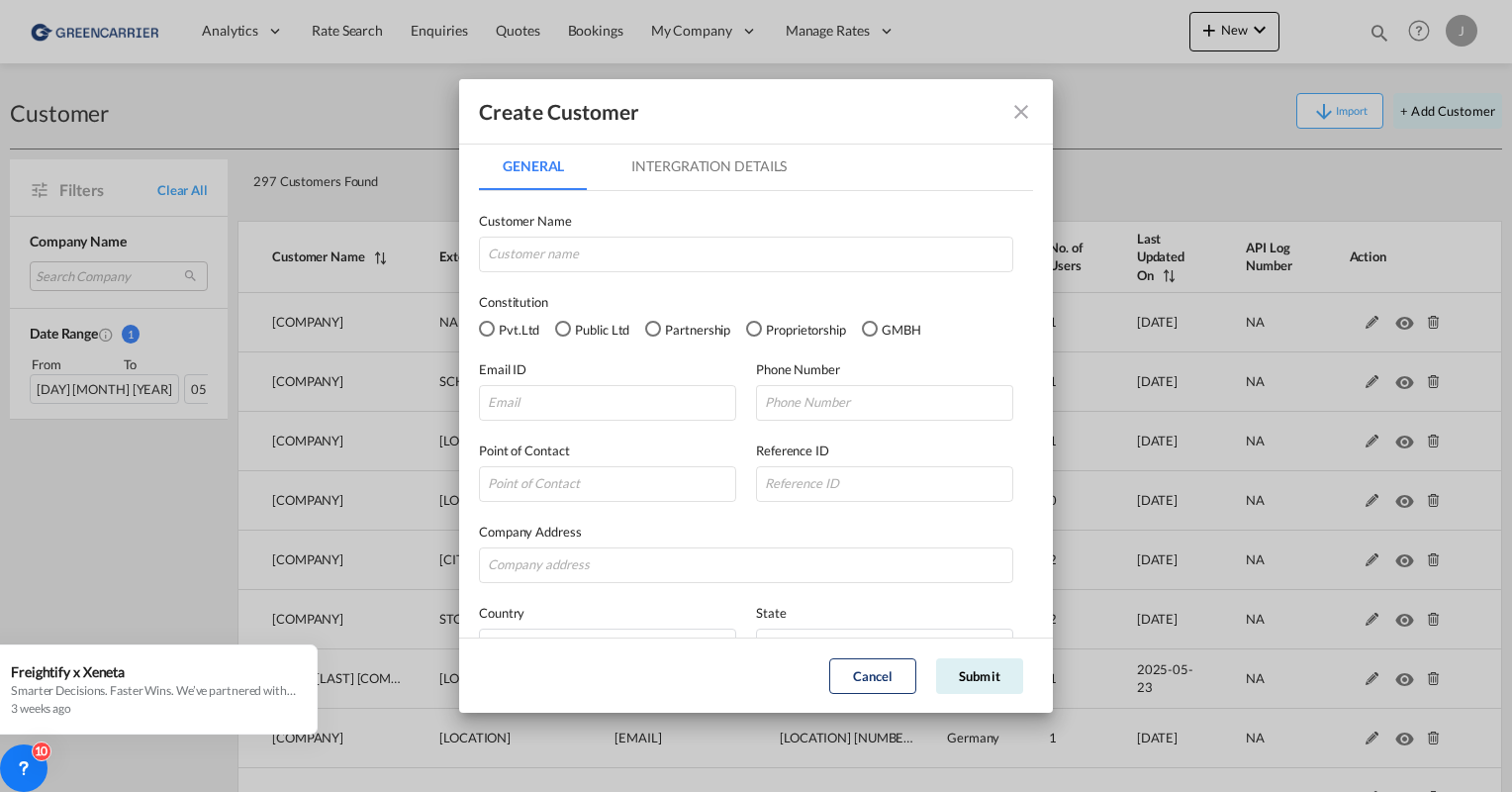 click at bounding box center (1021, 112) 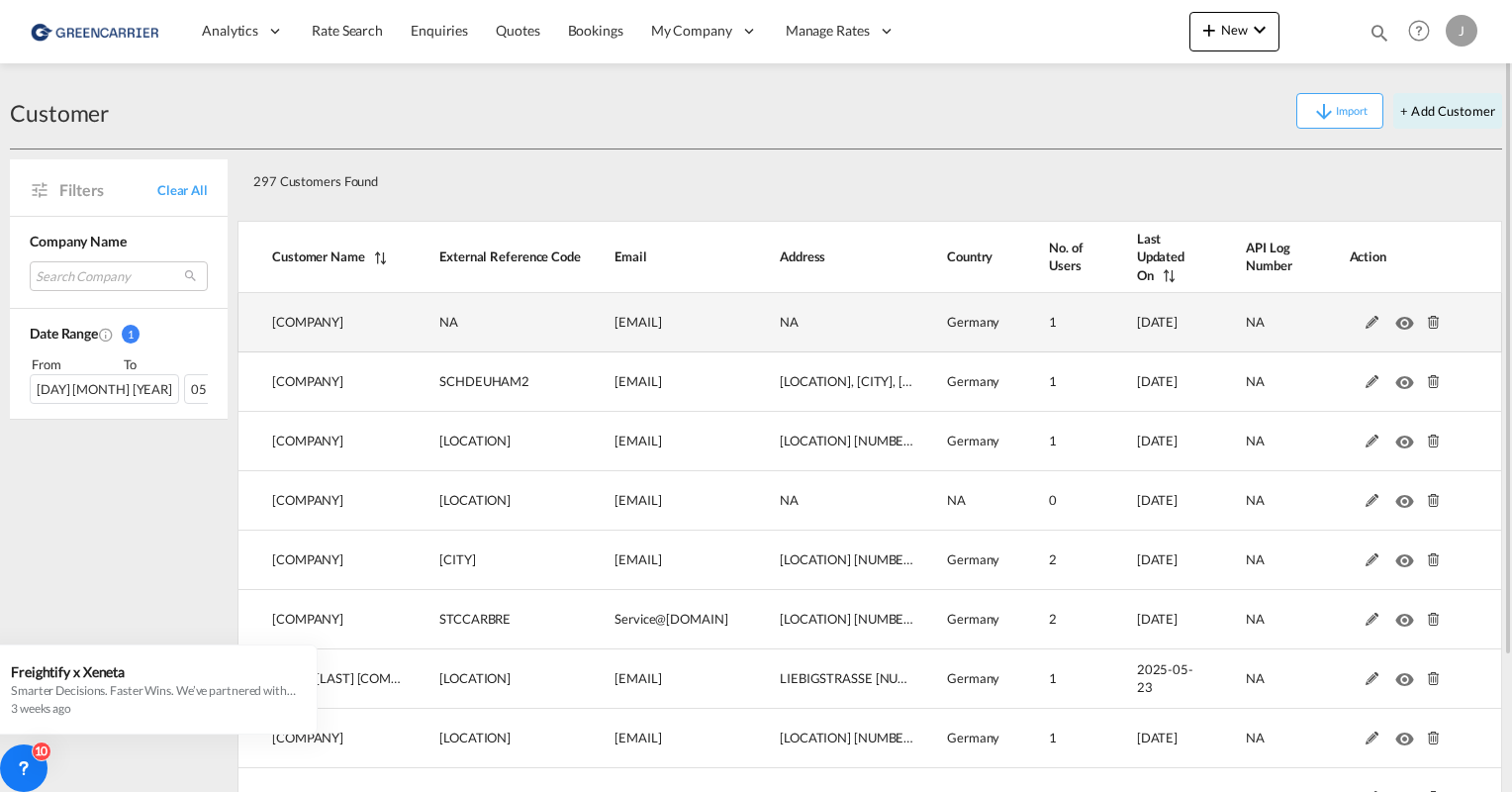 click at bounding box center [1372, 323] 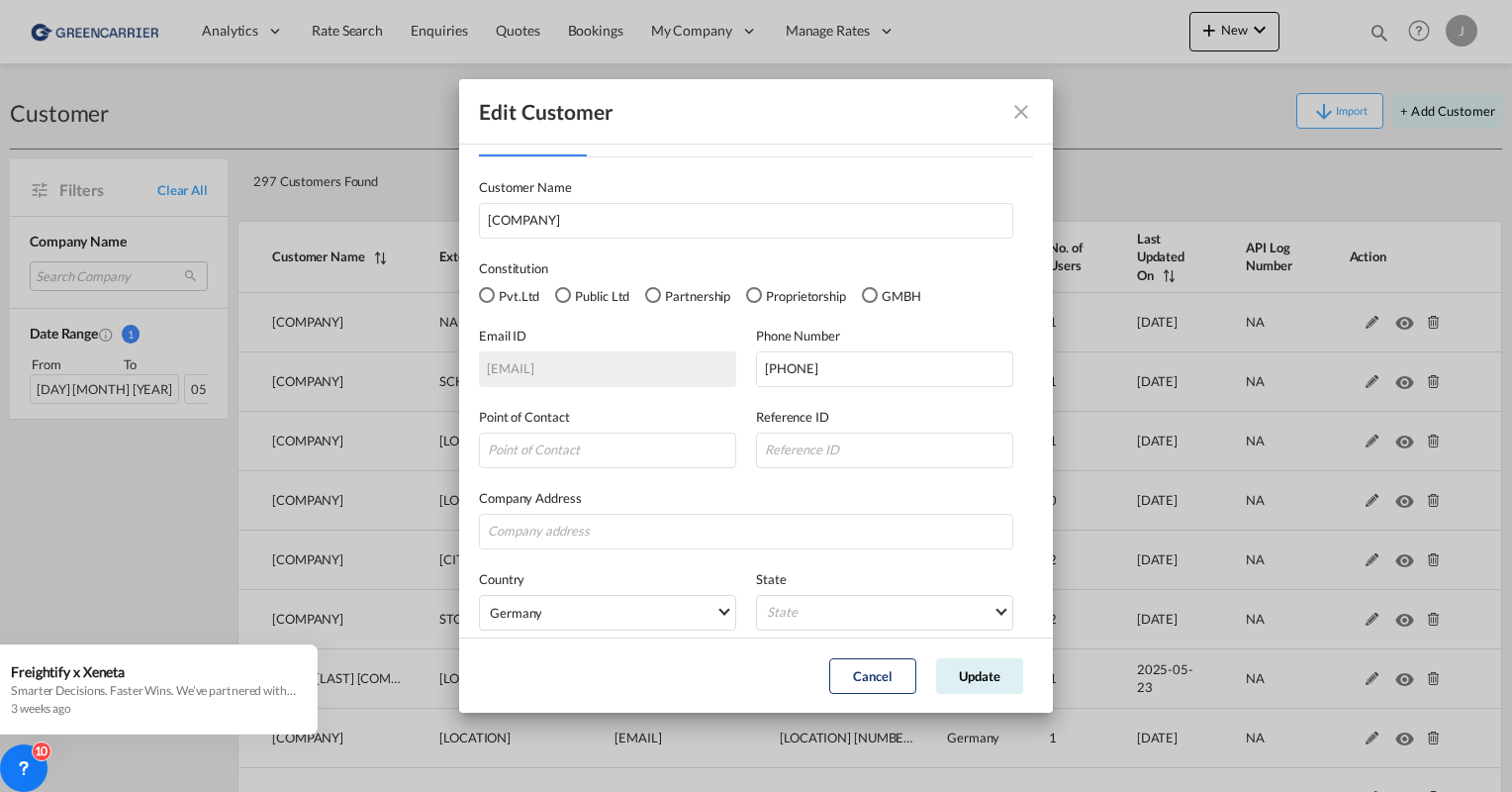 scroll, scrollTop: 0, scrollLeft: 0, axis: both 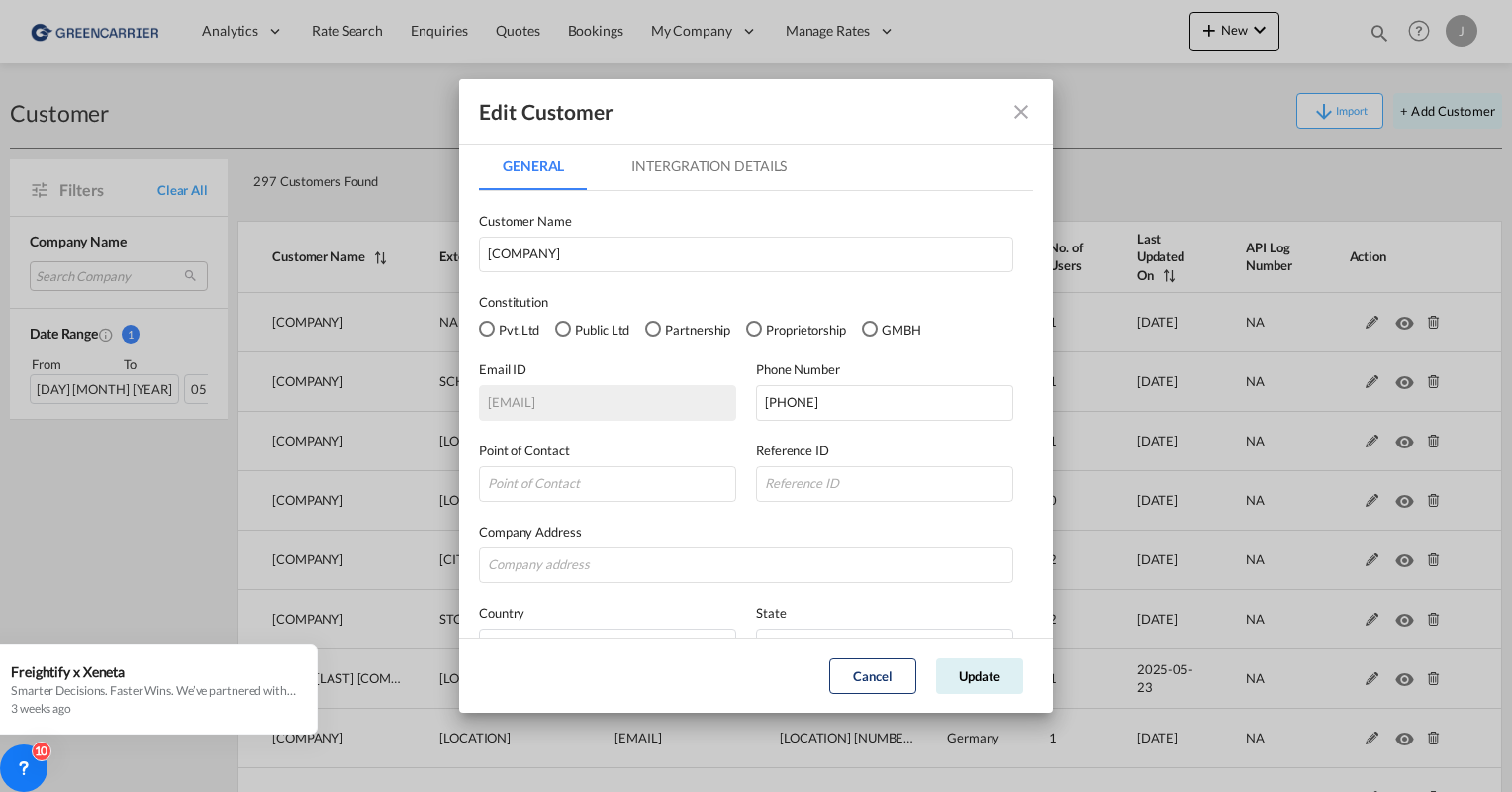 click on "Intergration Details" at bounding box center (709, 166) 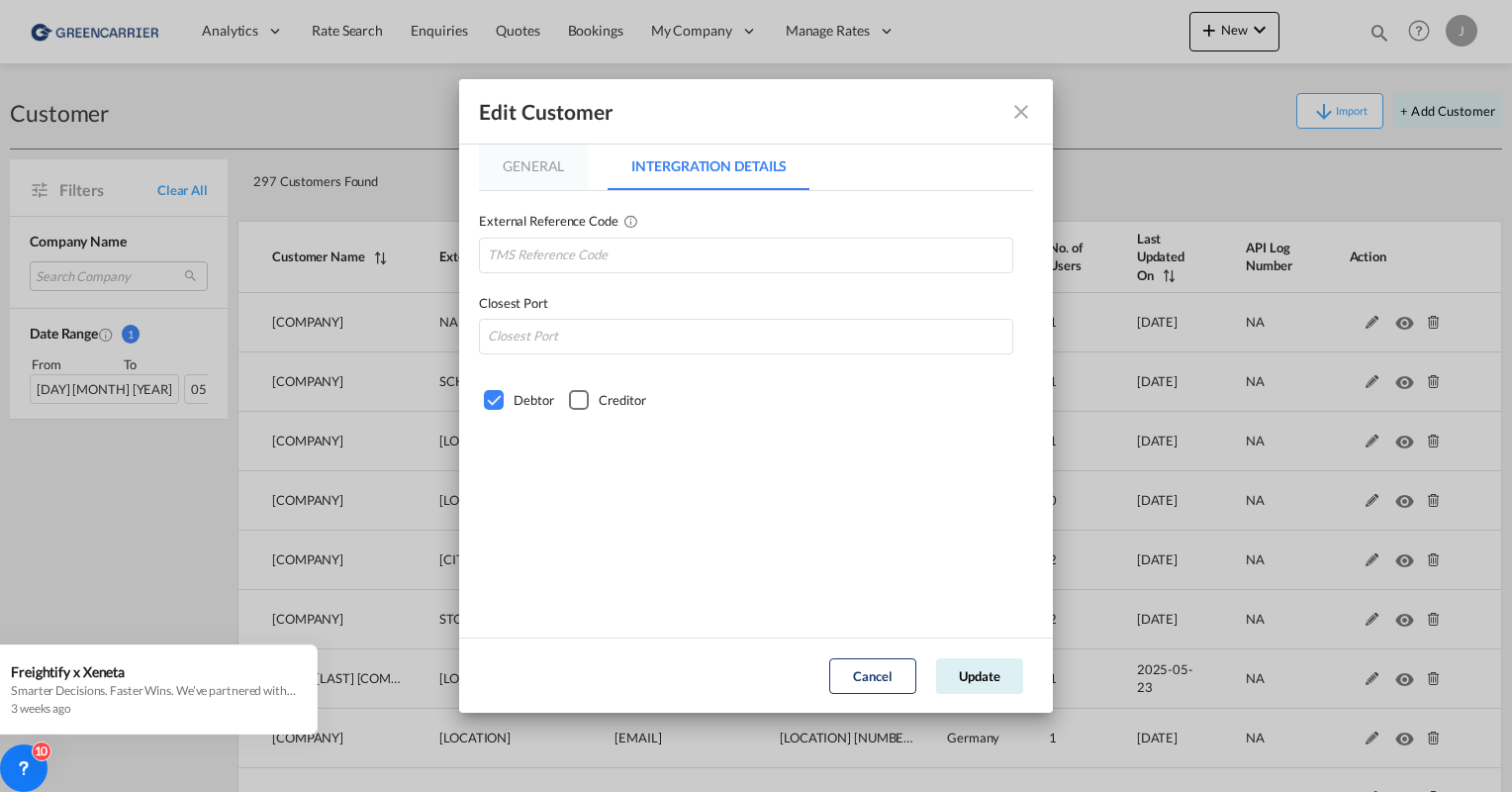 click on "General" at bounding box center [533, 166] 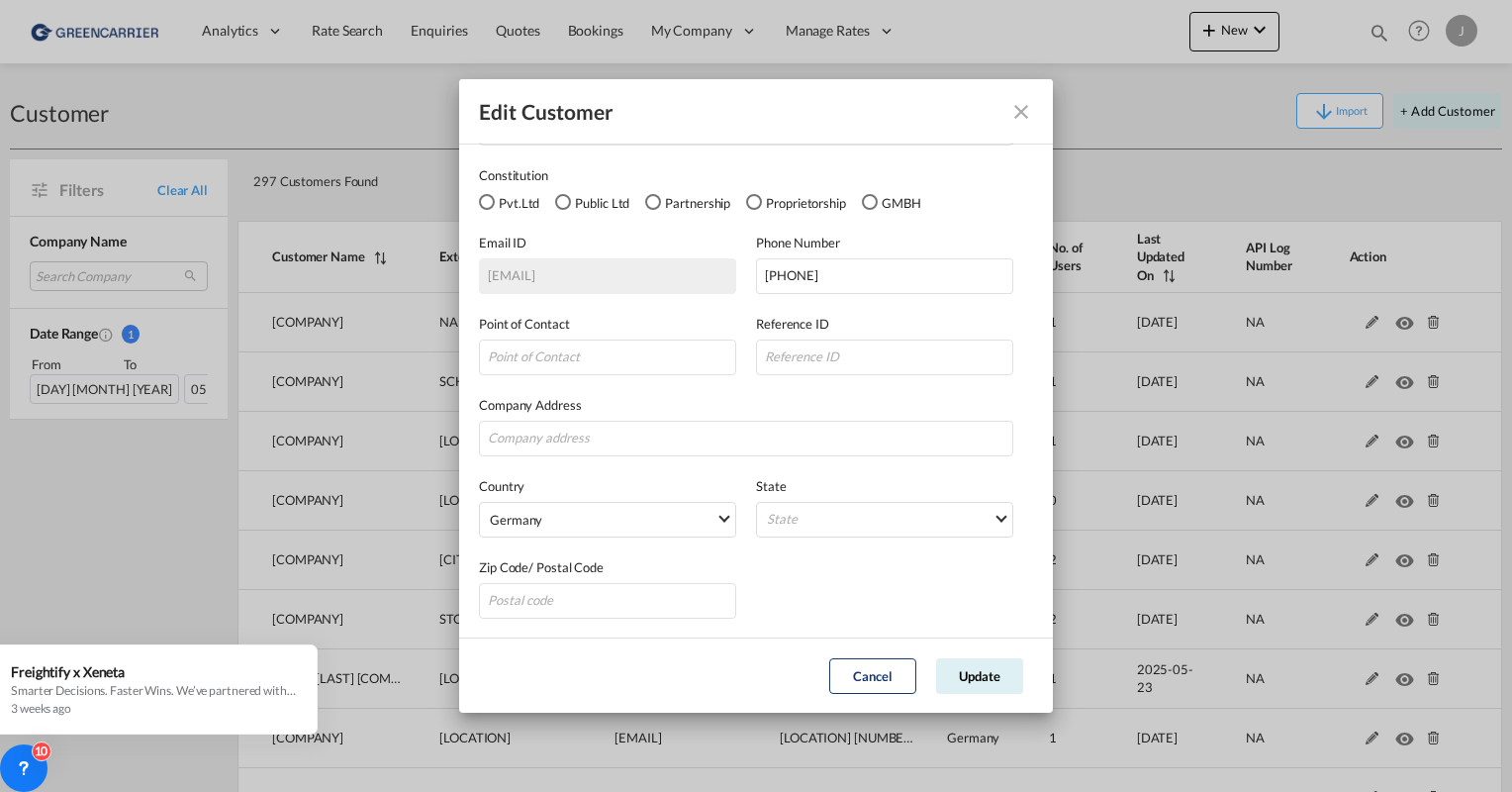 scroll, scrollTop: 127, scrollLeft: 0, axis: vertical 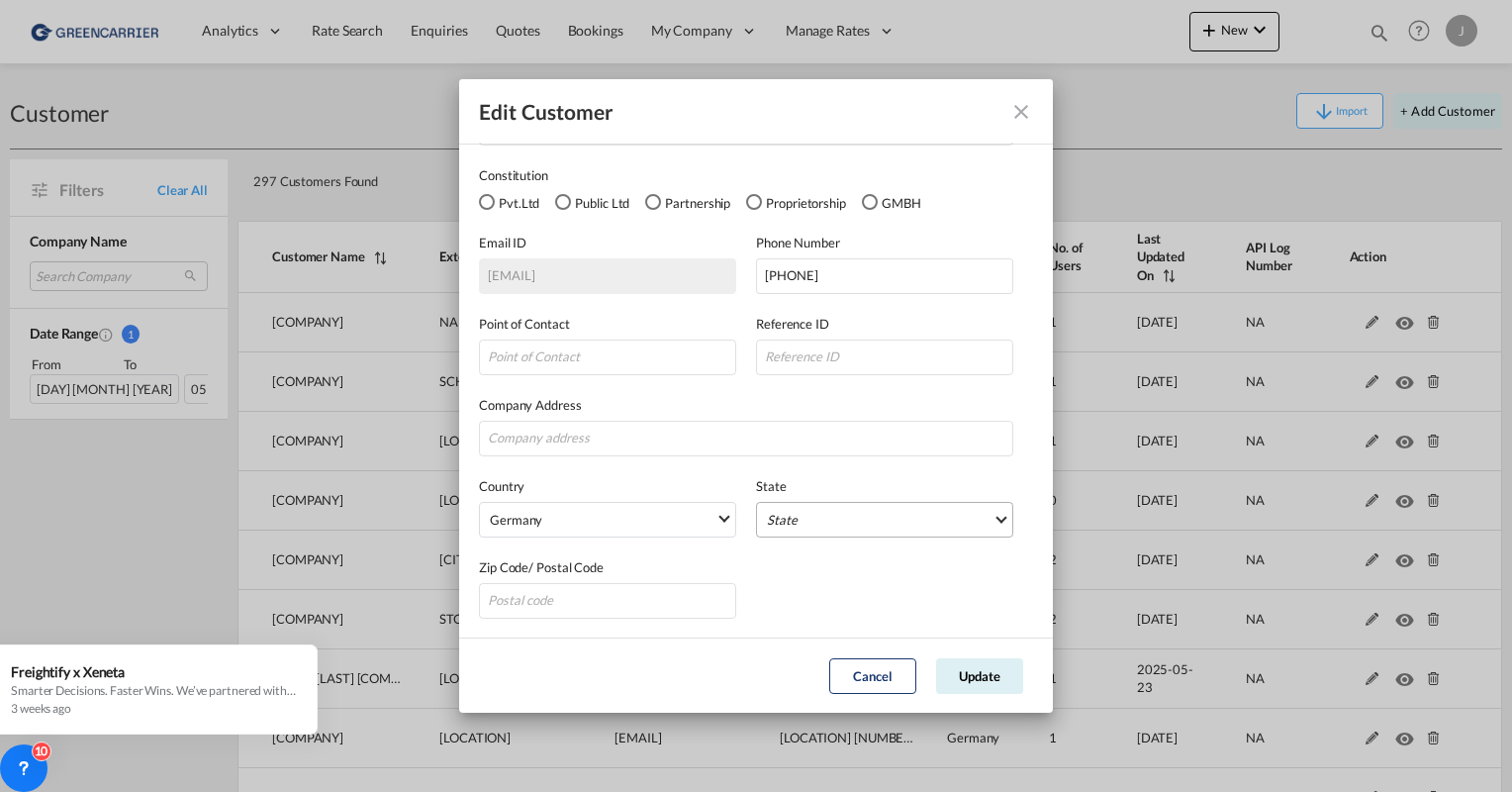 click on "State
Auvergne Baden-Wurttemberg Bavaria Bayern Beilstein Wurtt Berlin Brandenburg Bremen Dreisbach Freistaat Bayern Hamburg Hannover Heroldstatt Hessen Kortenberg Laasdorf Land Baden-Wurttemberg Land Bayern Land Brandenburg Land Hessen Land Mecklenburg-Vorpommern Land Nordrhein-Westfalen Land Rheinland-Pfalz Land Sachsen Land Sachsen-Anhalt Land Thuringen Lower Saxony Mecklenburg-Vorpommern Mulfingen Munich Neubeuern Niedersachsen Noord-Holland Nordrhein-Westfalen North Rhine-Westphalia Osterode Rheinland-Pfalz Rhineland-Palatinate Saarland Sachsen Sachsen-Anhalt Saxony Schleswig-Holstein schlobborn Thuringia Webling Weinstrabe" at bounding box center [885, 520] 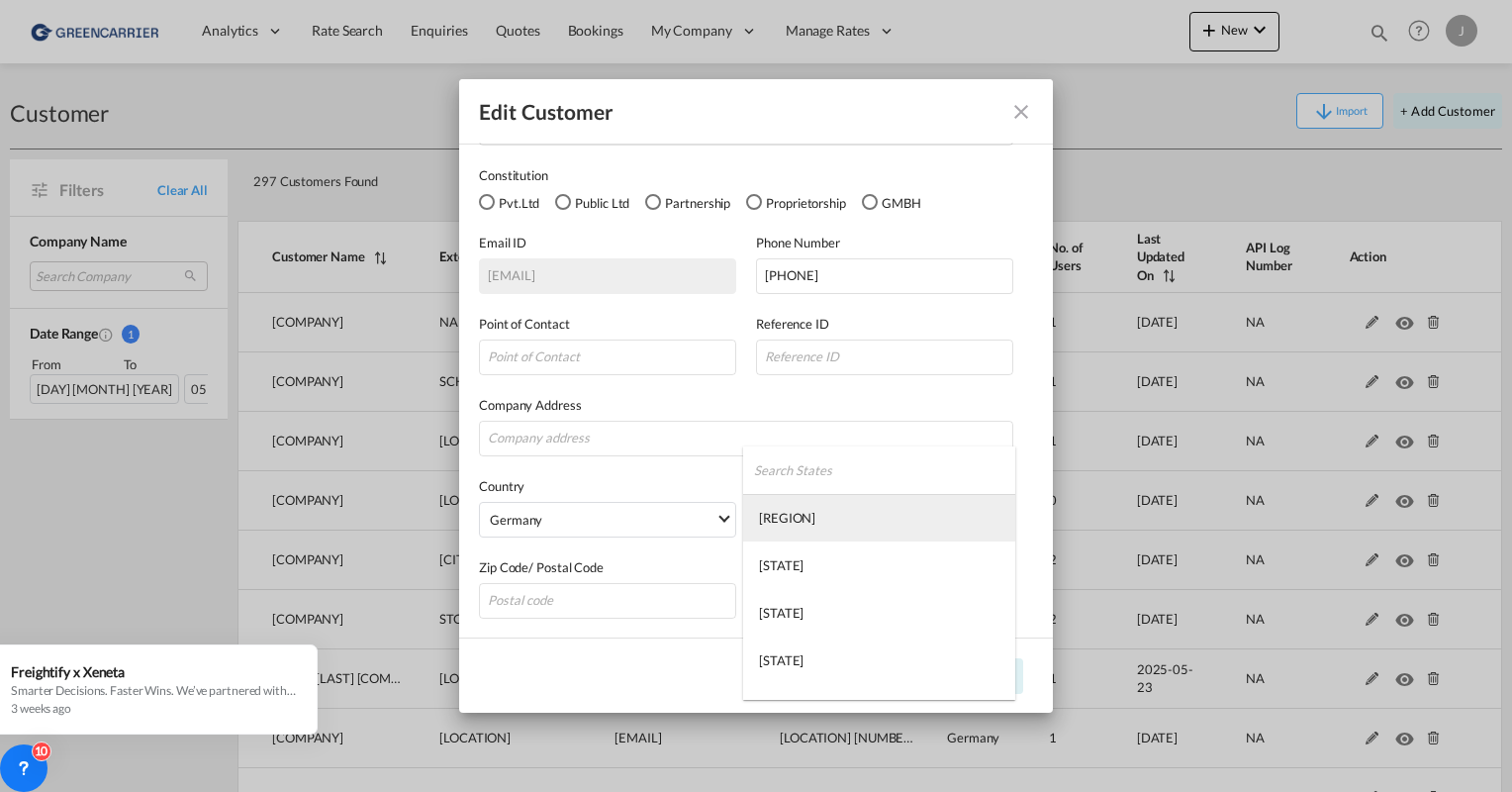 type on "[REGION]" 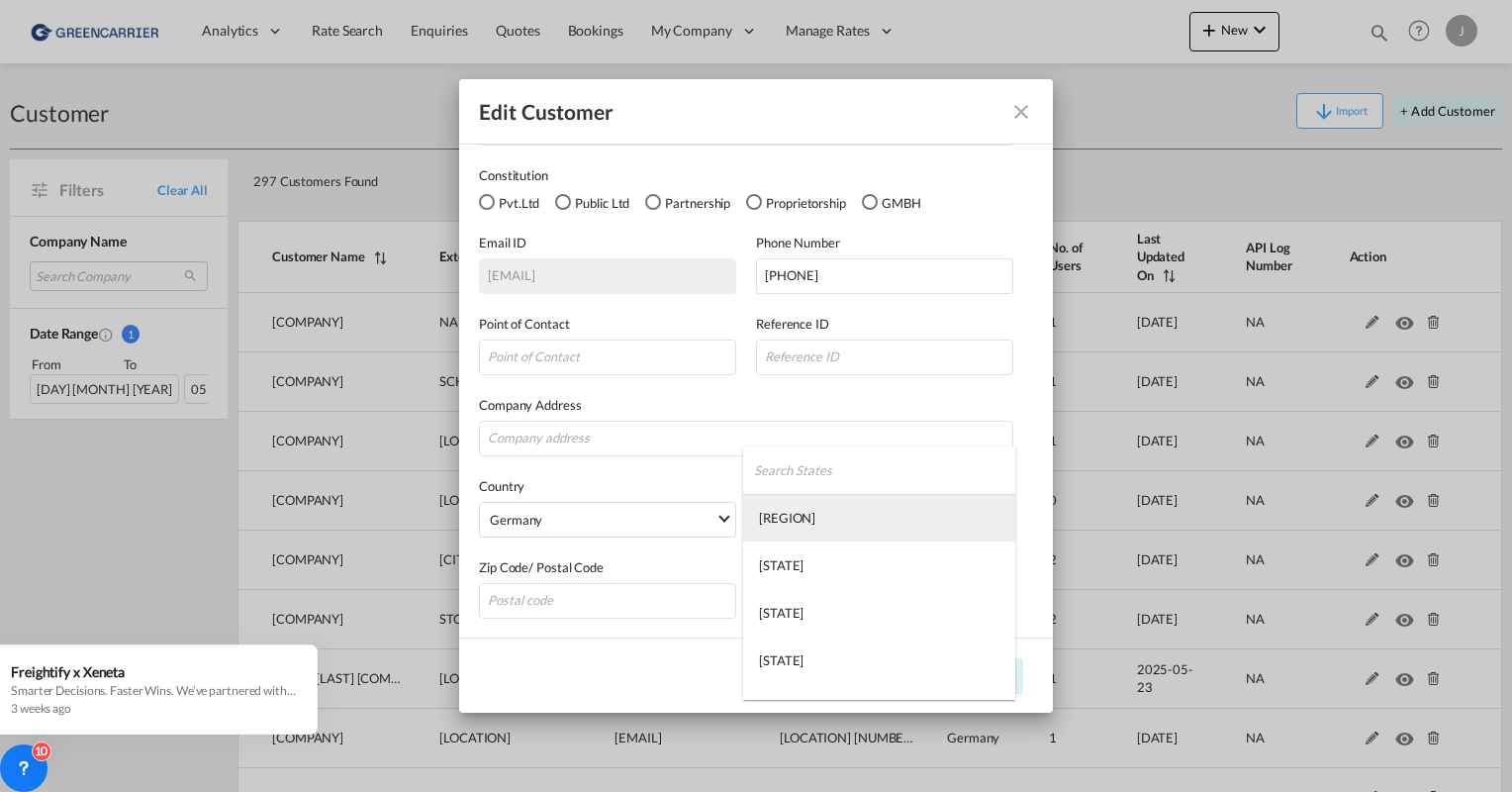 type on "Hamburg" 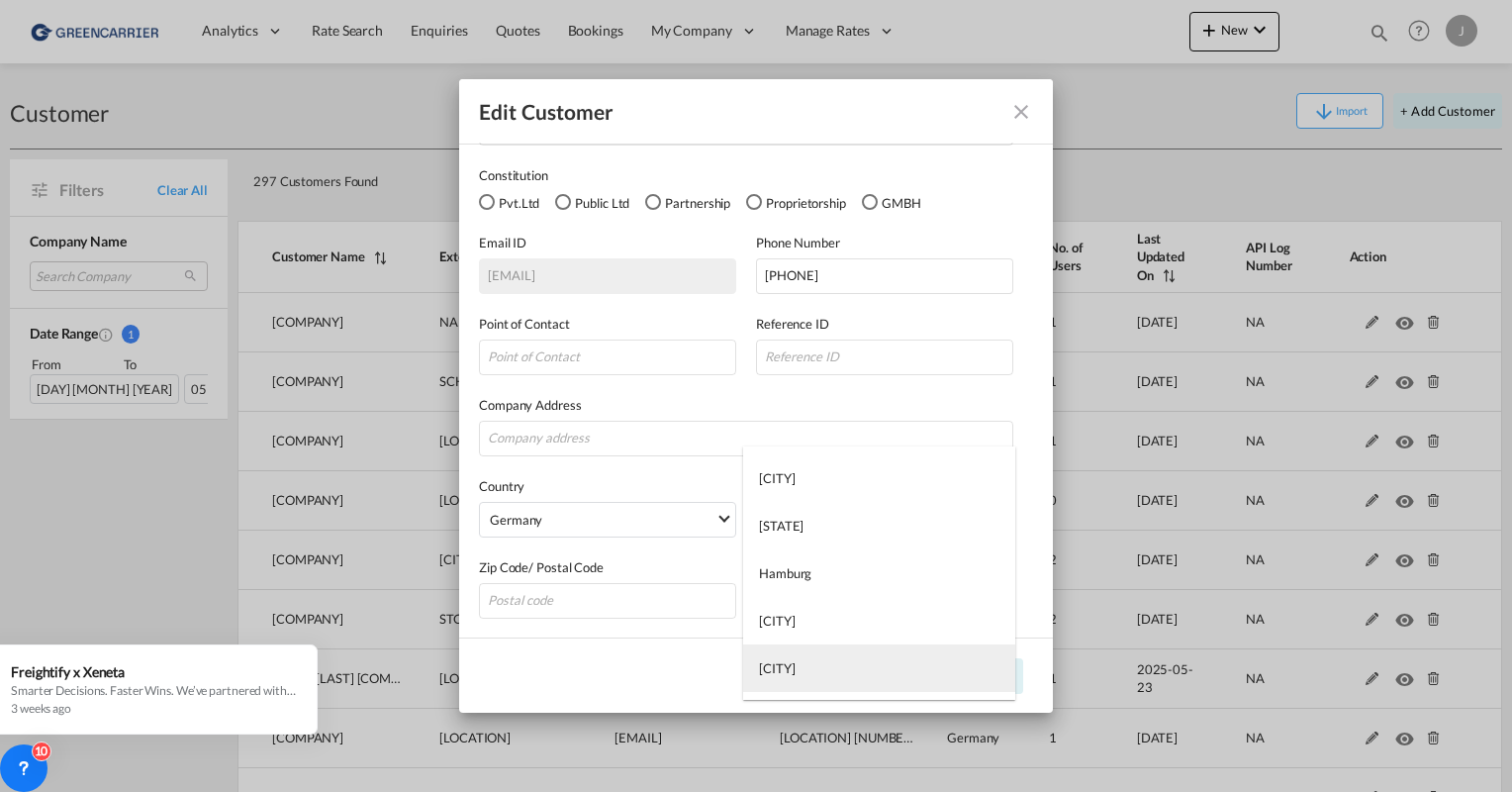 type on "[CITY]" 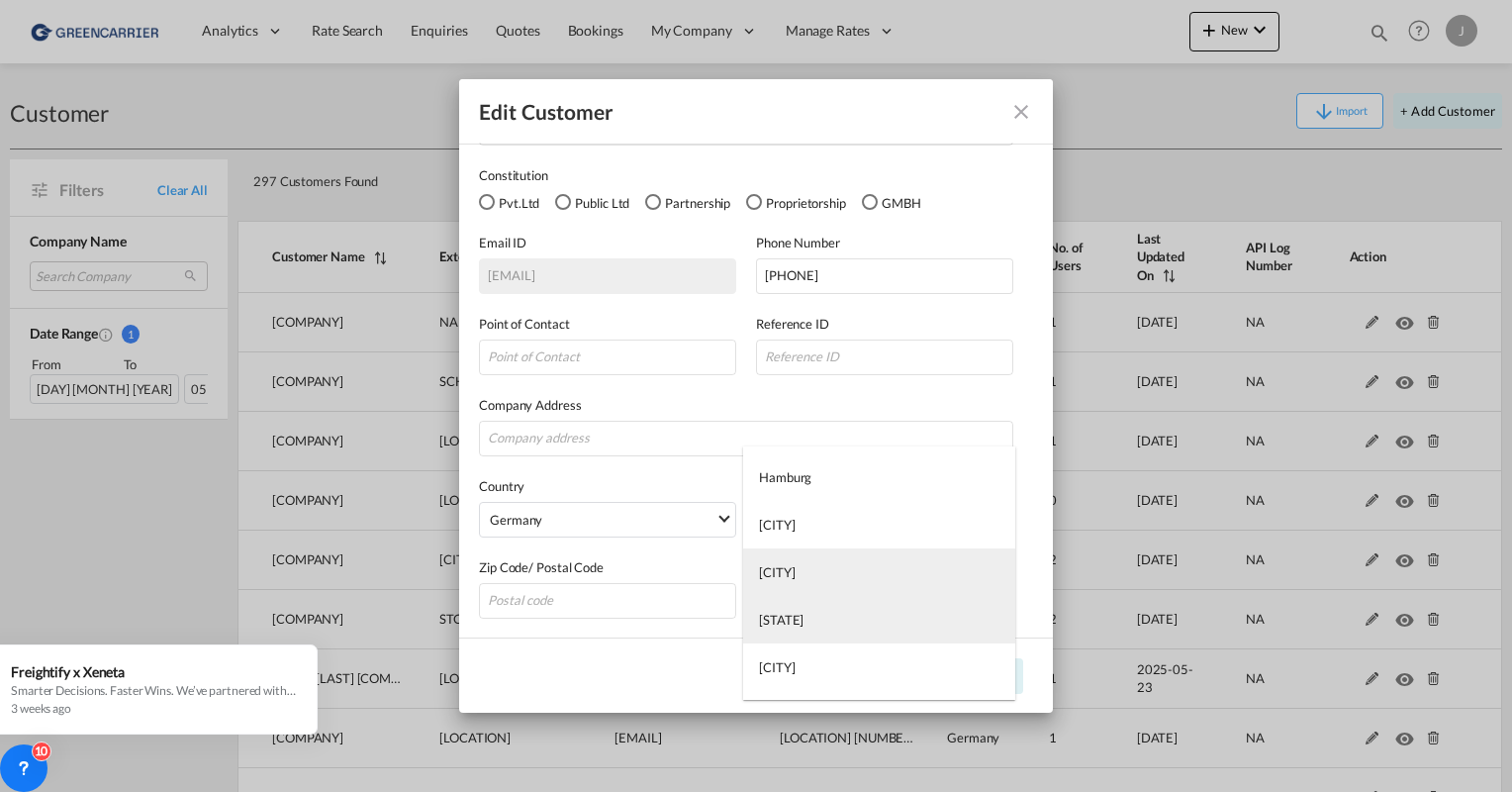 scroll, scrollTop: 519, scrollLeft: 0, axis: vertical 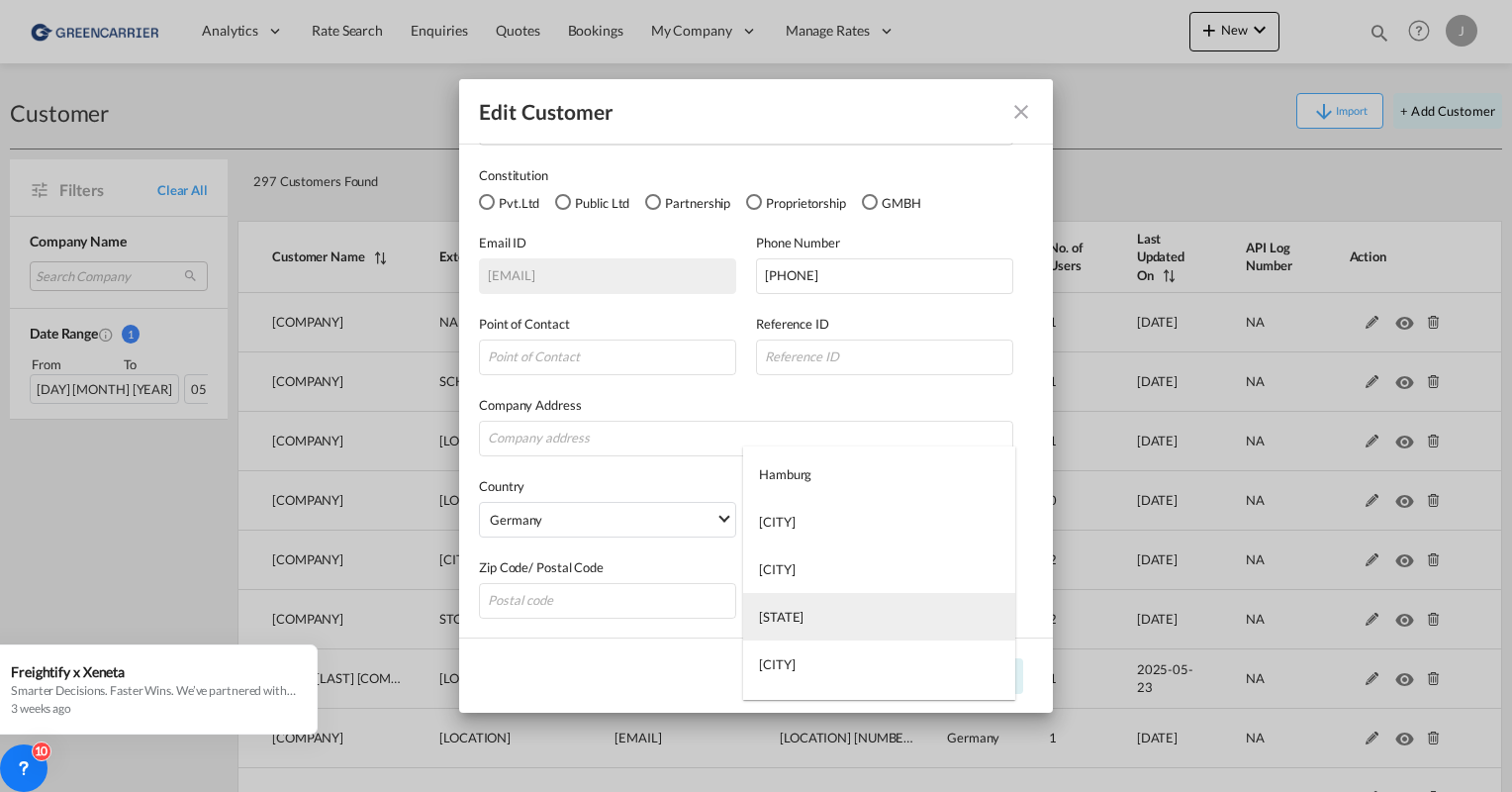 click on "[STATE]" at bounding box center [879, 617] 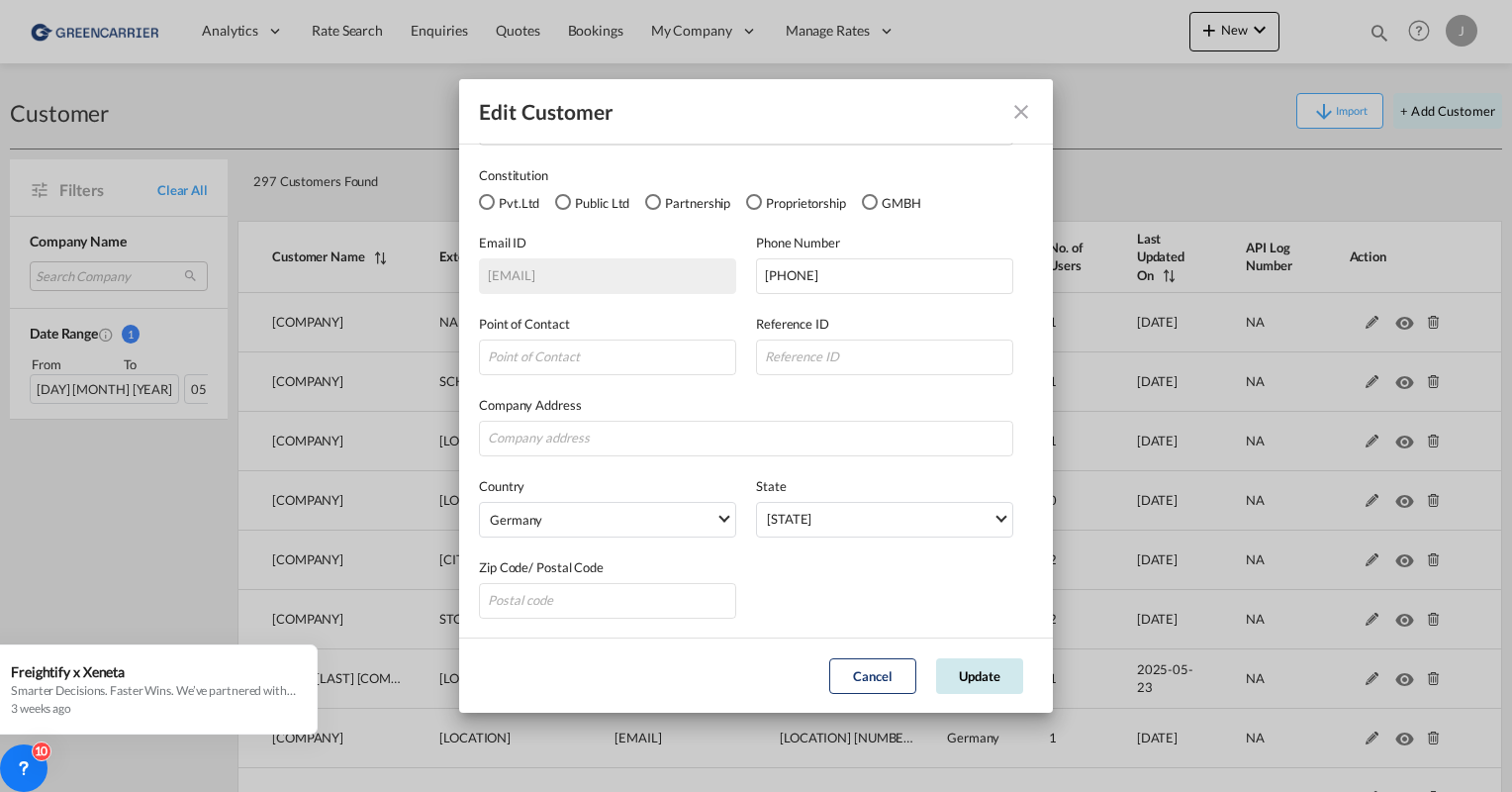 click on "Update" 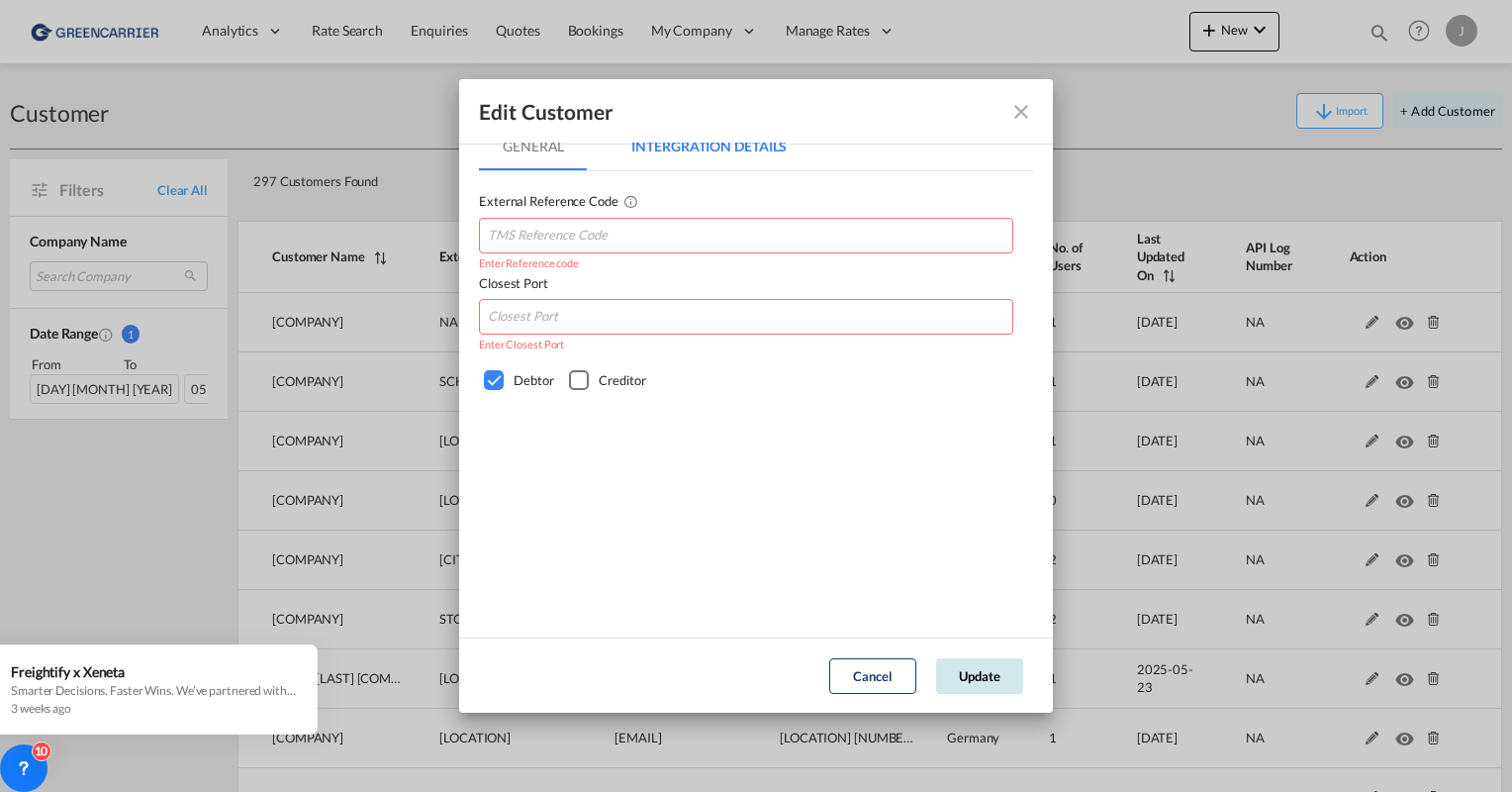 scroll, scrollTop: 20, scrollLeft: 0, axis: vertical 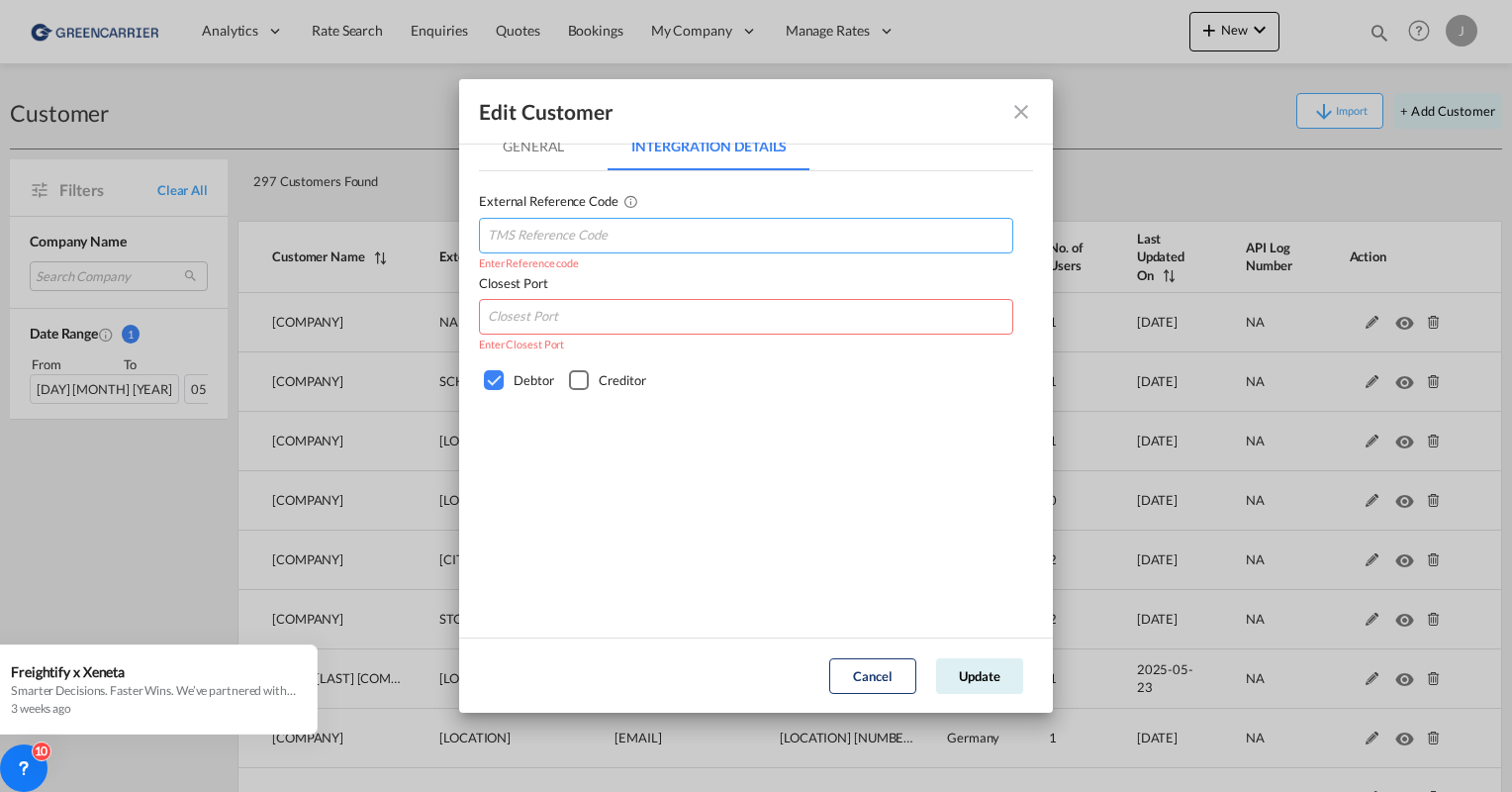 click at bounding box center [746, 236] 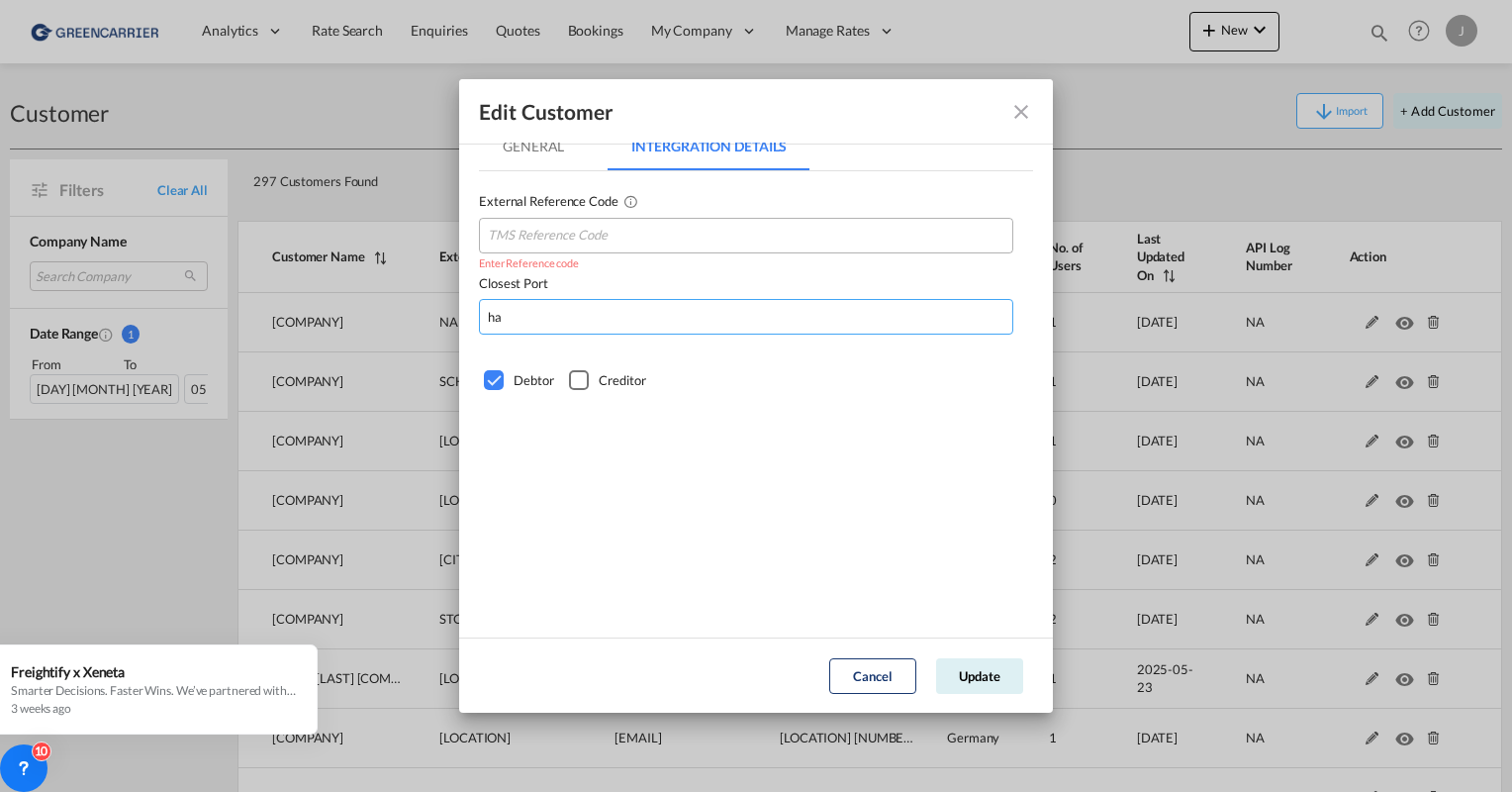 type on "h" 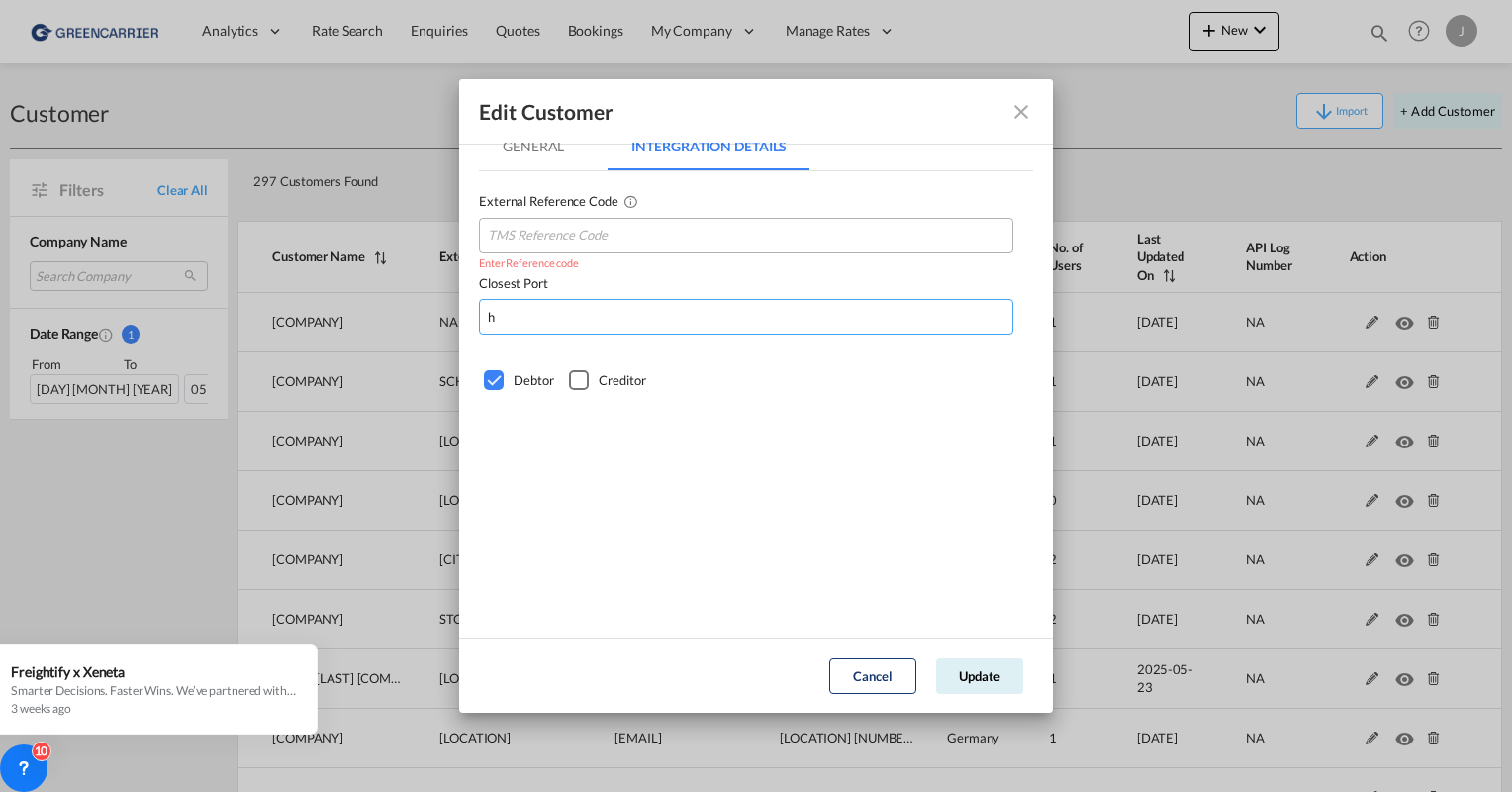 type 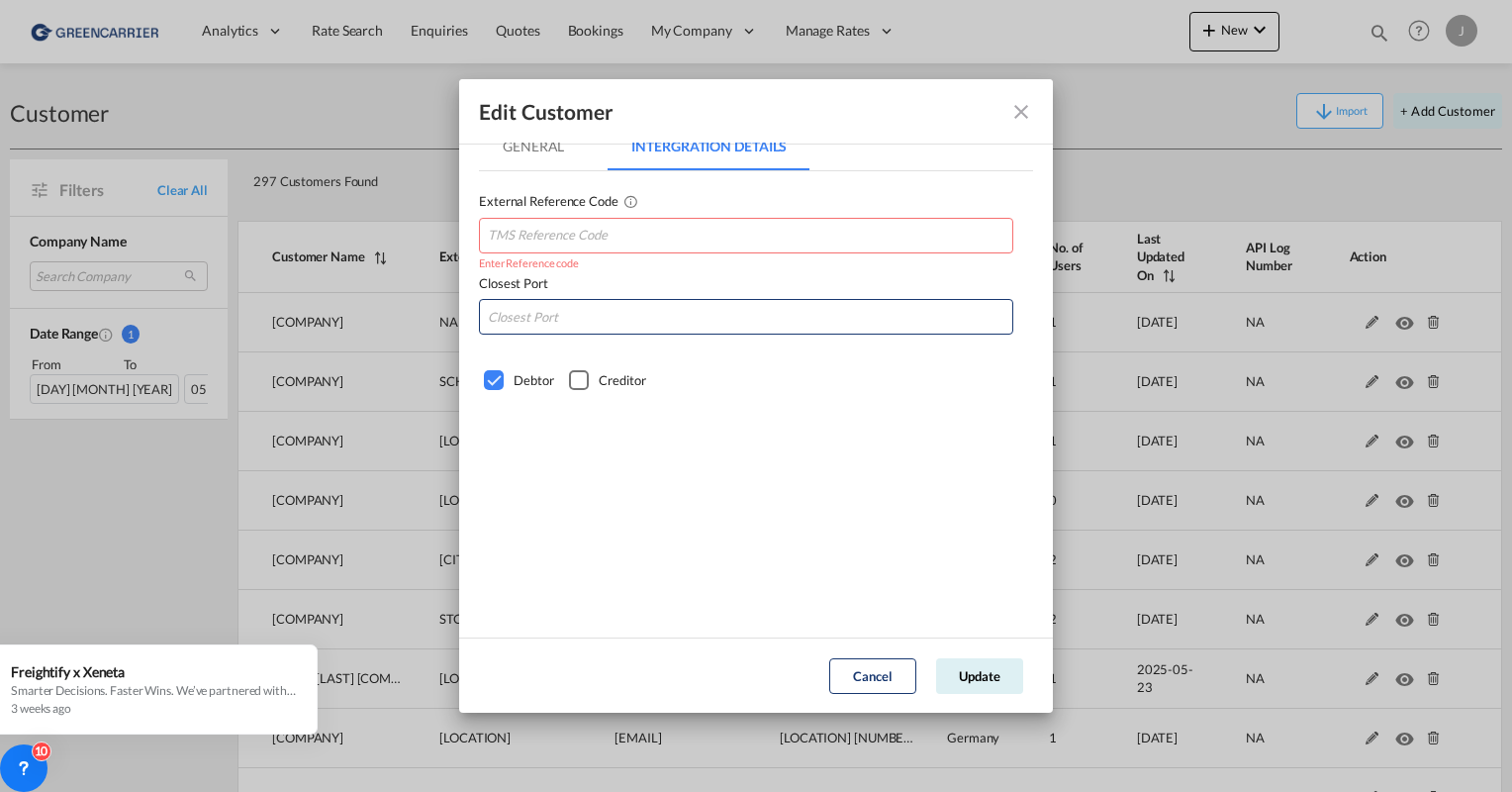 click on "Cancel" 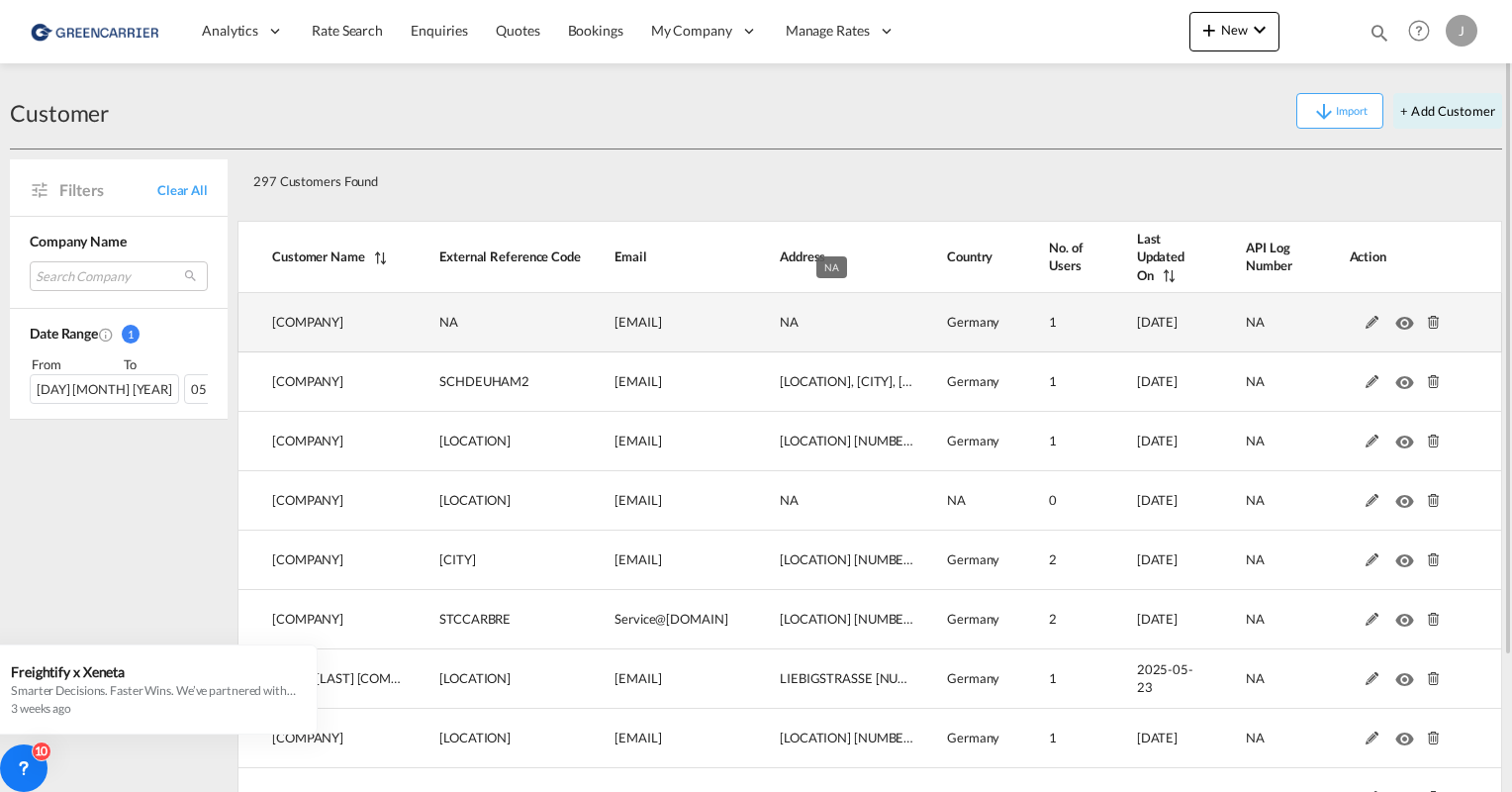 click on "NA" at bounding box center [829, 323] 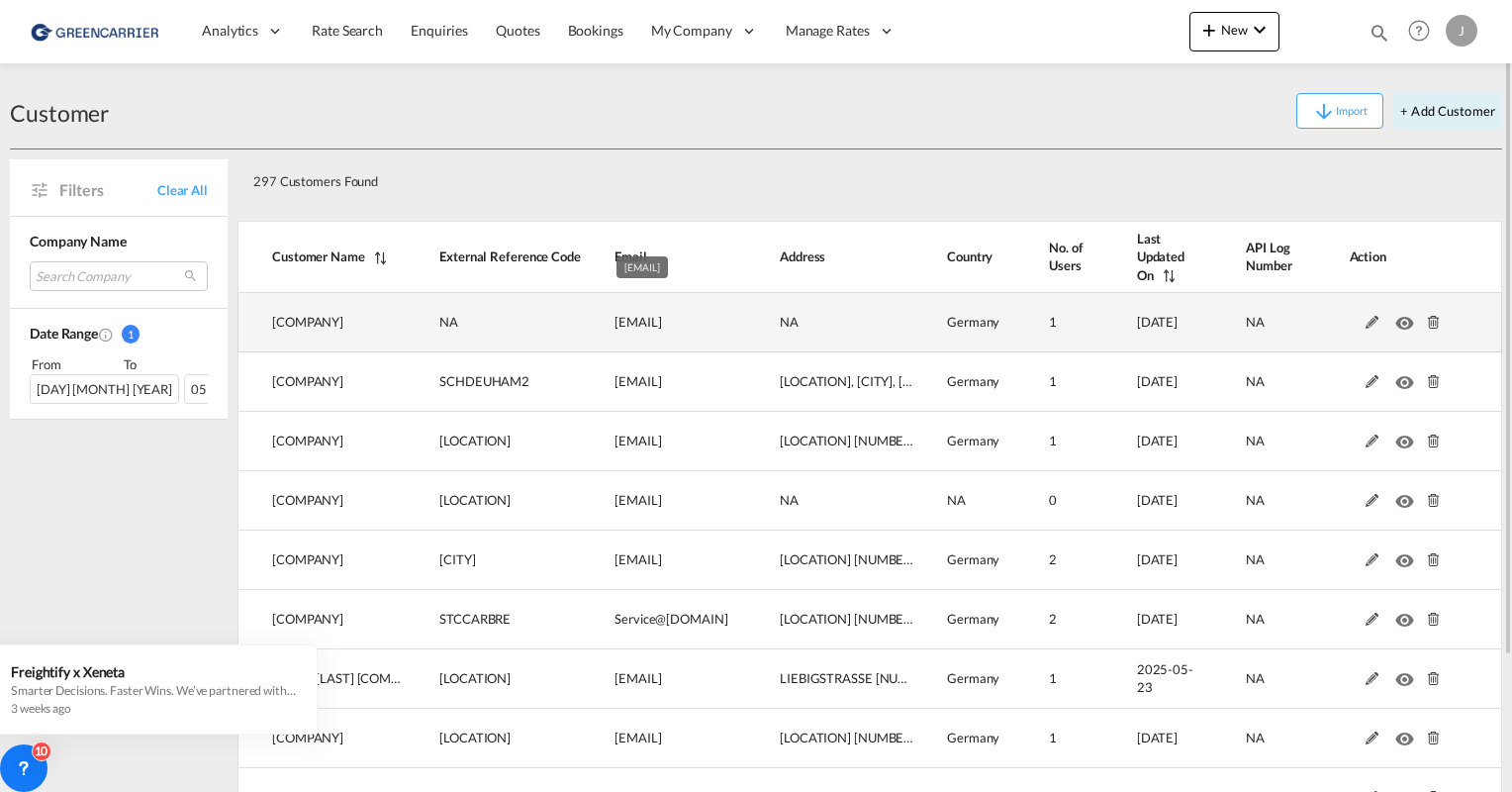 click on "NA" at bounding box center (493, 323) 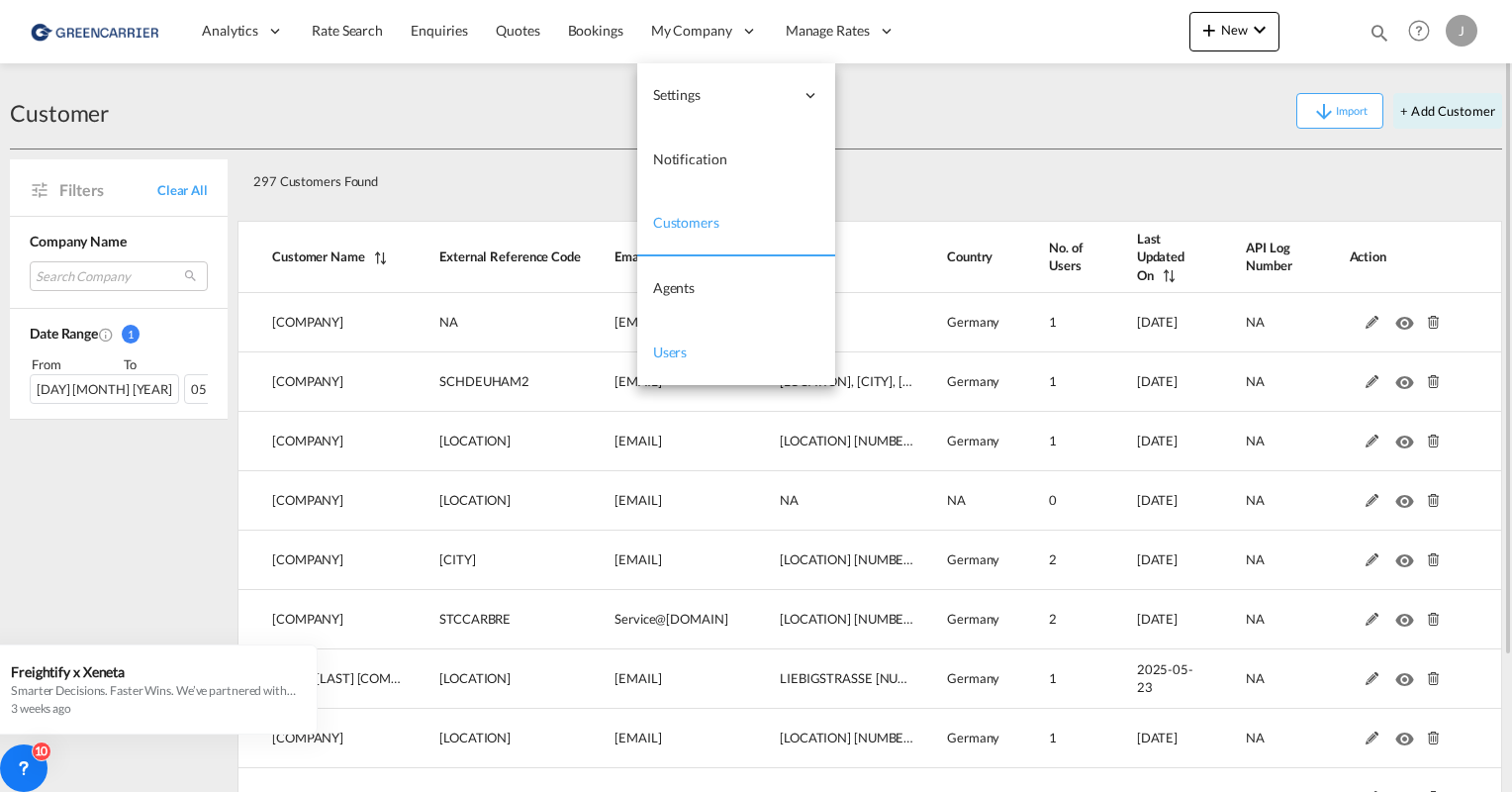 click on "Users" at bounding box center [736, 352] 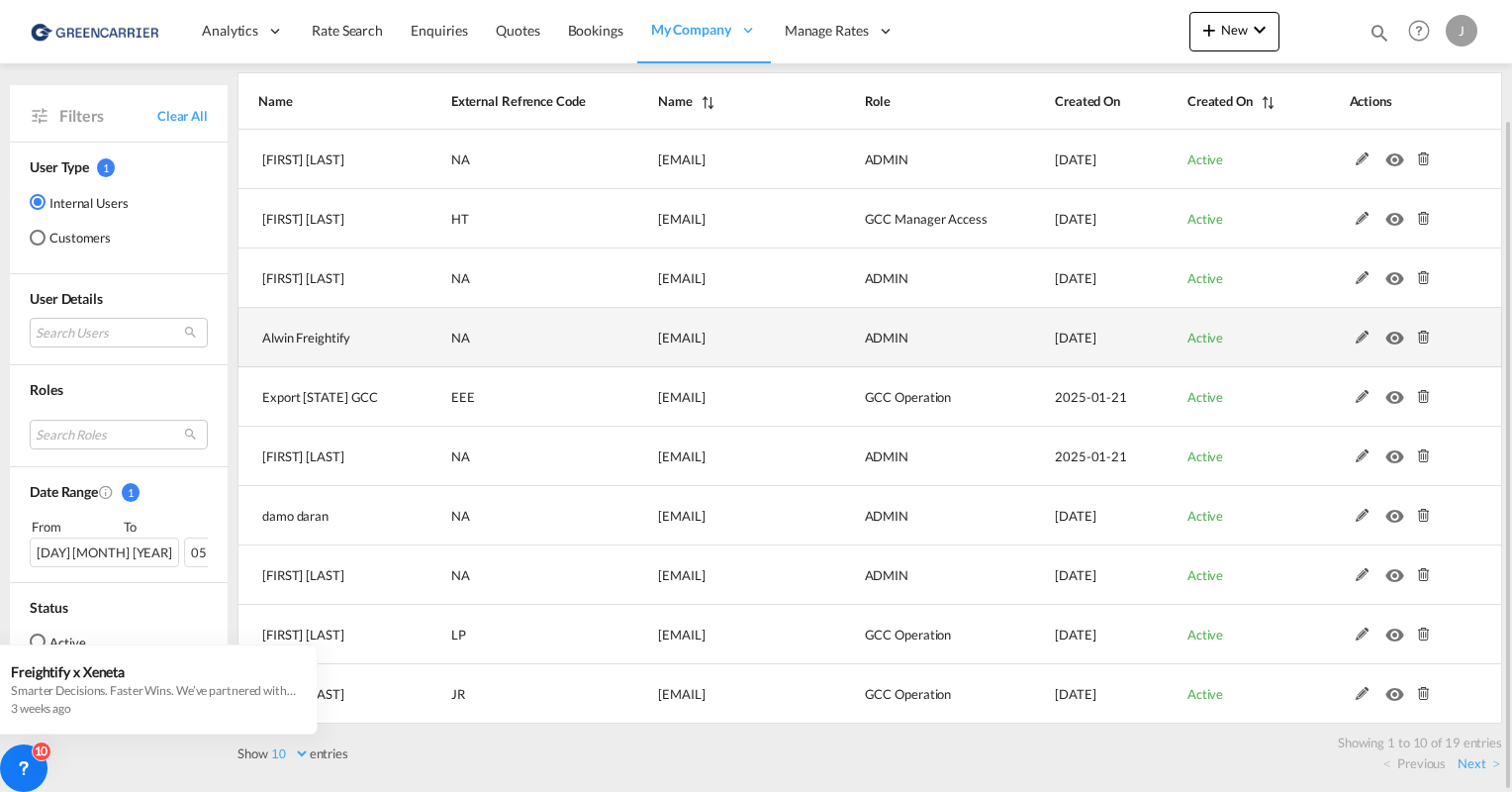 scroll, scrollTop: 0, scrollLeft: 0, axis: both 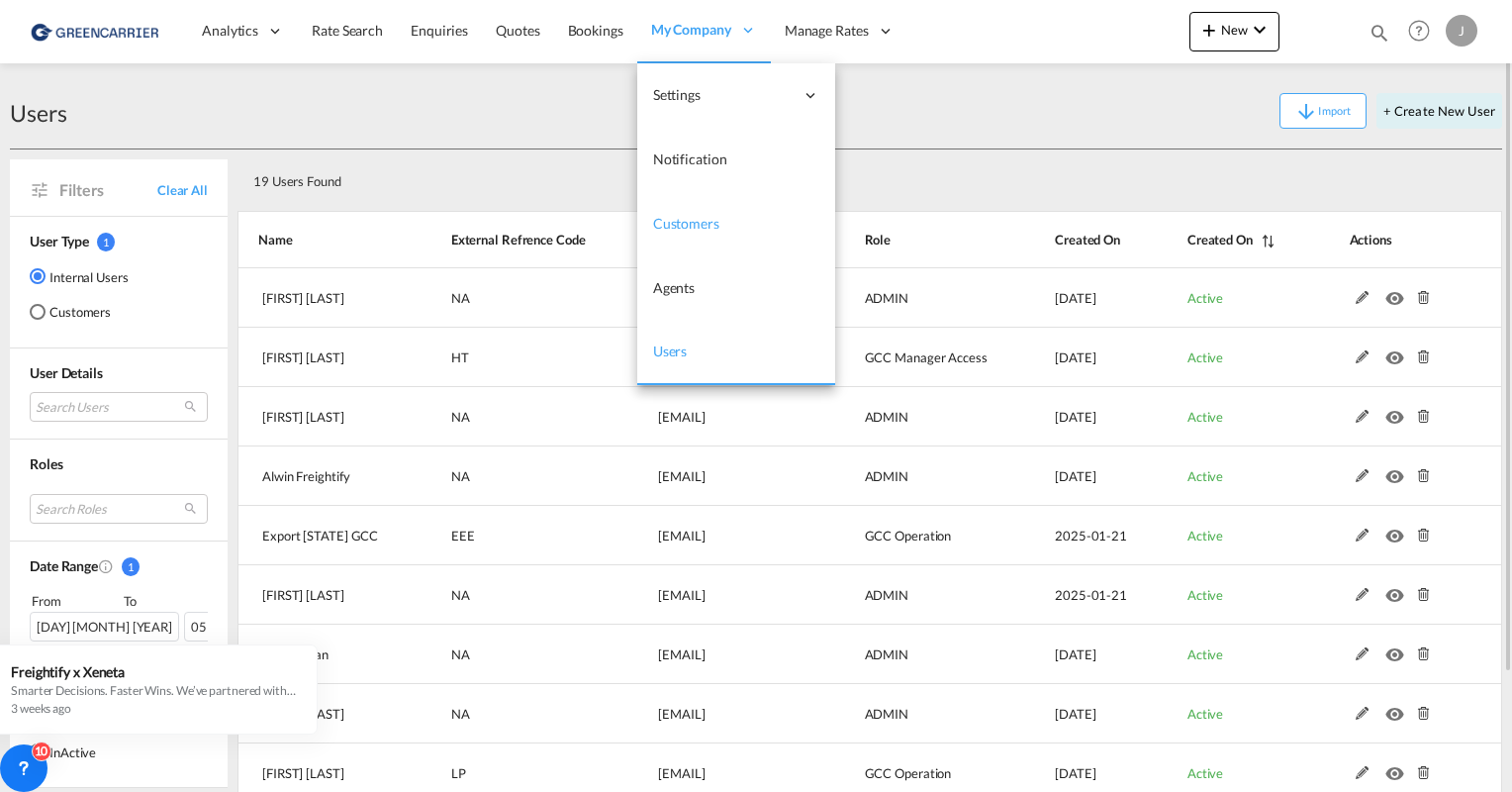 click on "Customers" at bounding box center (686, 223) 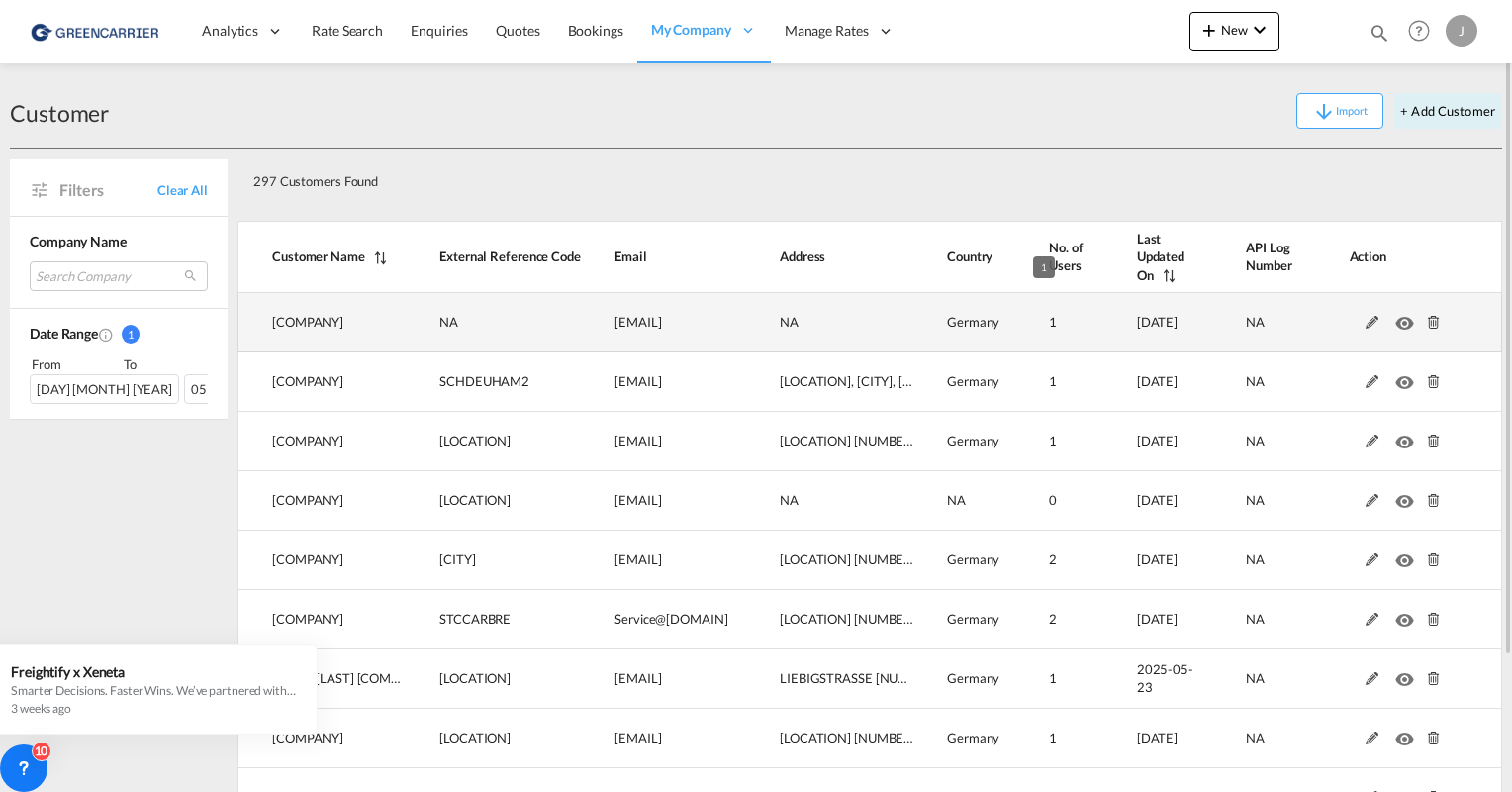 click on "1" at bounding box center [1043, 323] 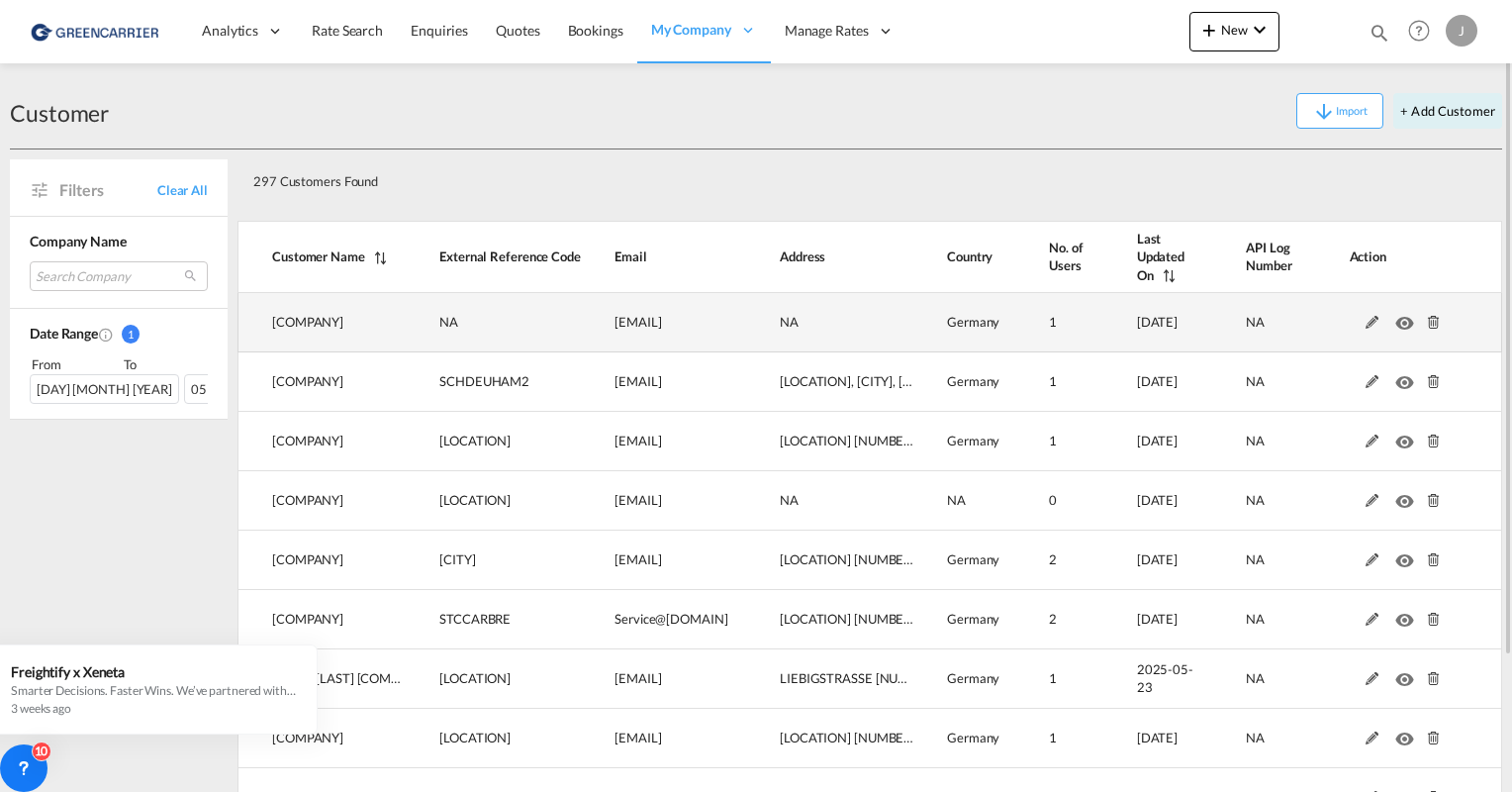 click at bounding box center (1408, 318) 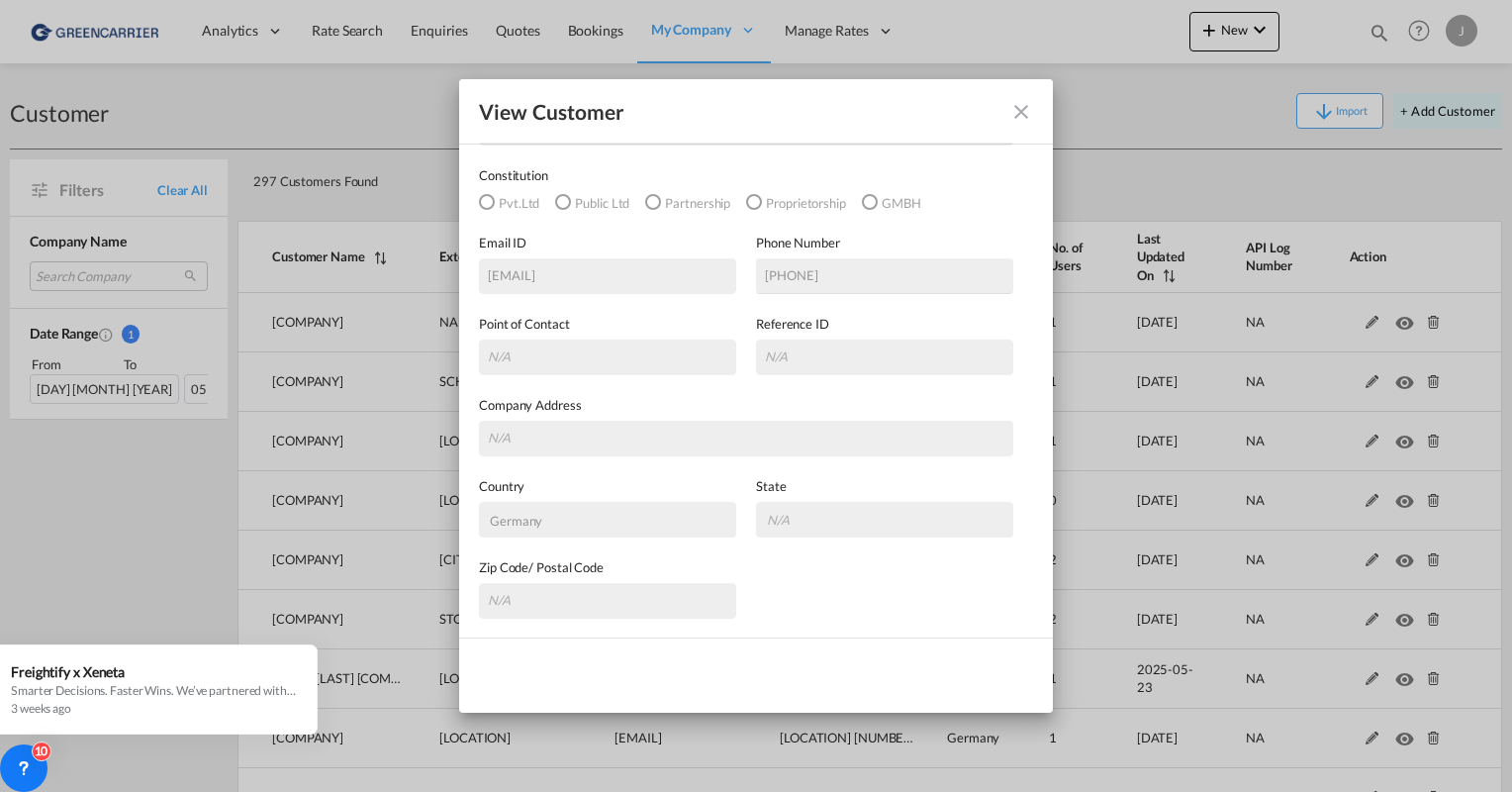 scroll, scrollTop: 127, scrollLeft: 0, axis: vertical 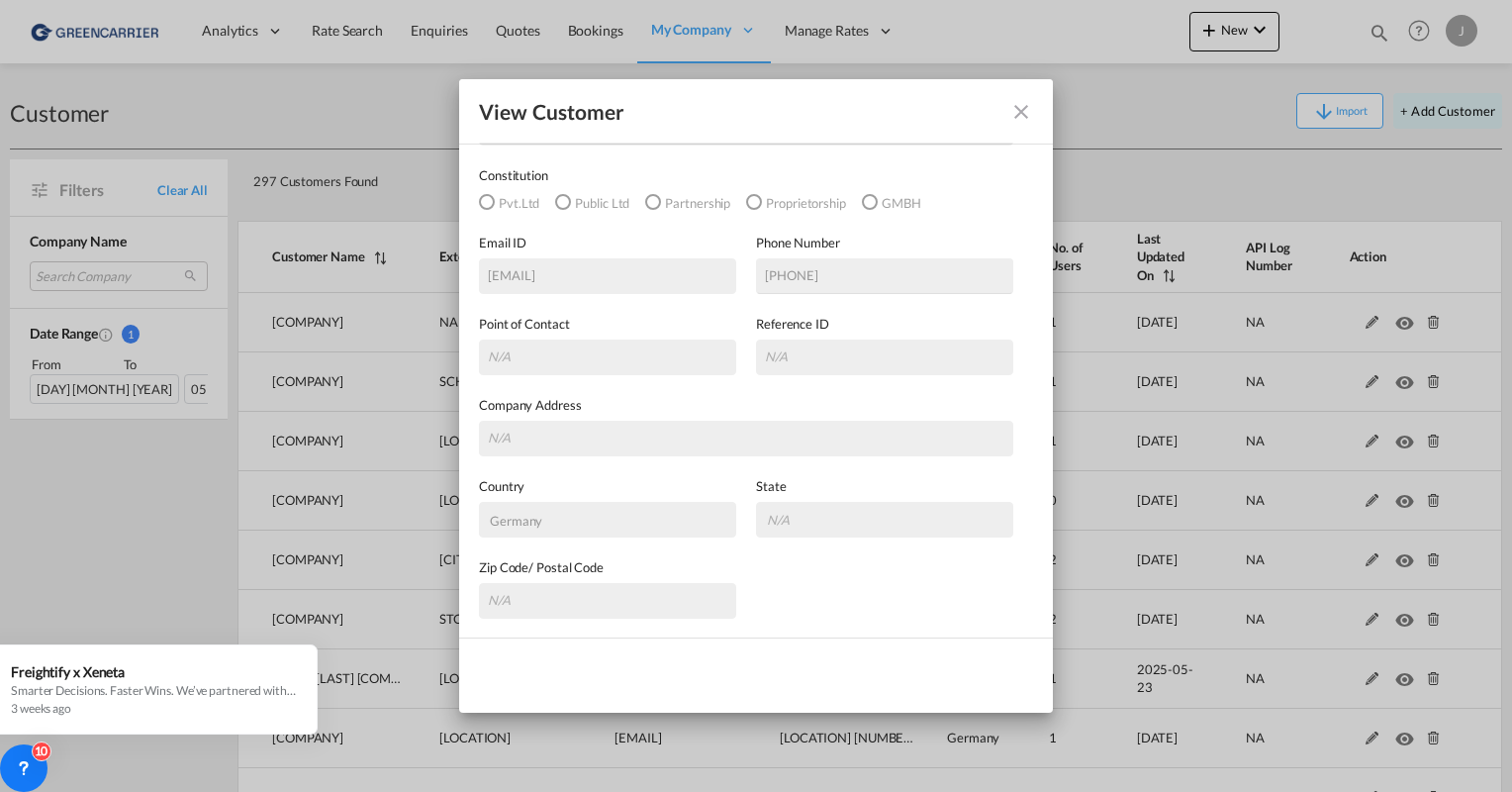 click at bounding box center (1021, 112) 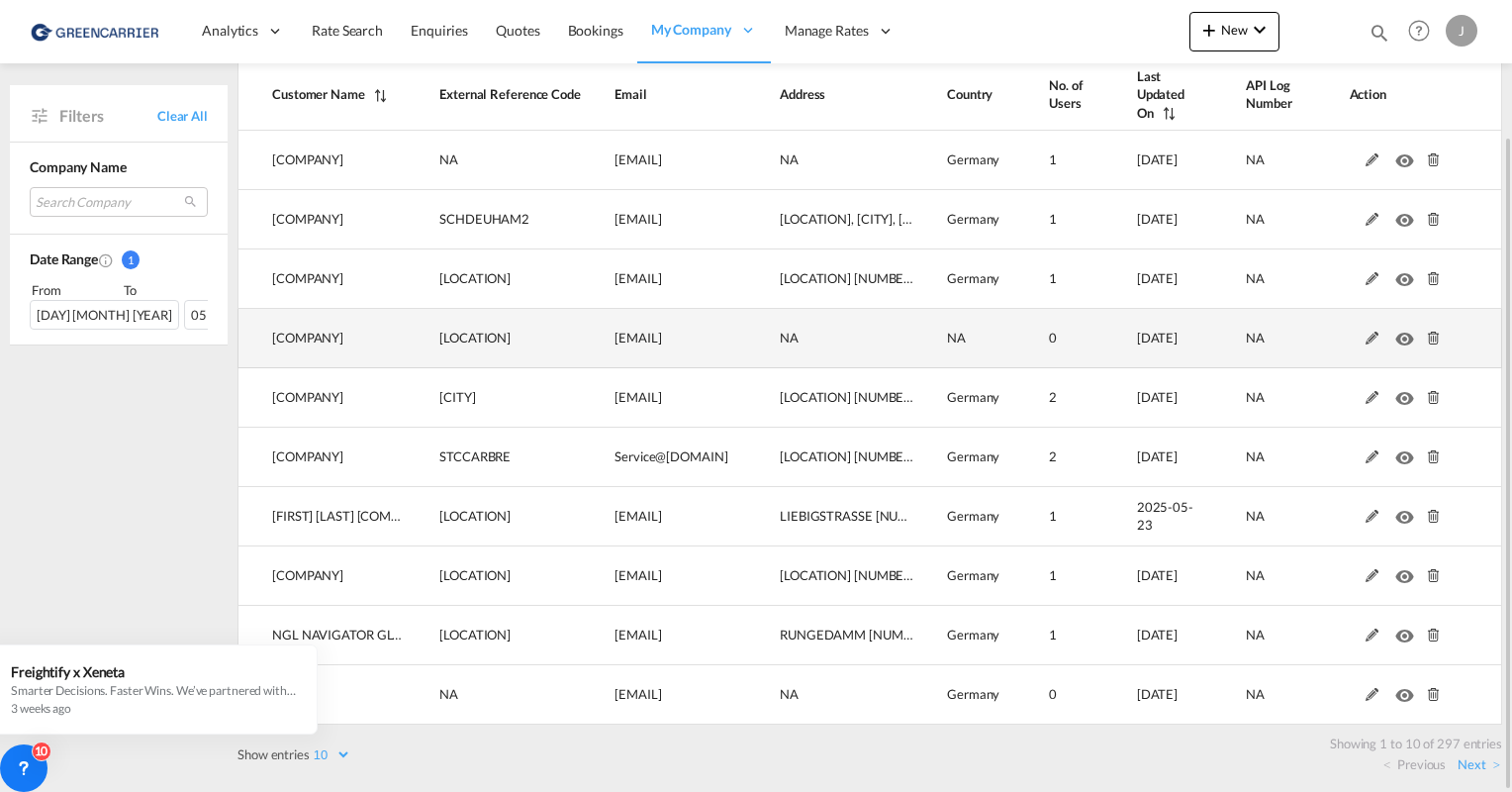 scroll, scrollTop: 0, scrollLeft: 0, axis: both 